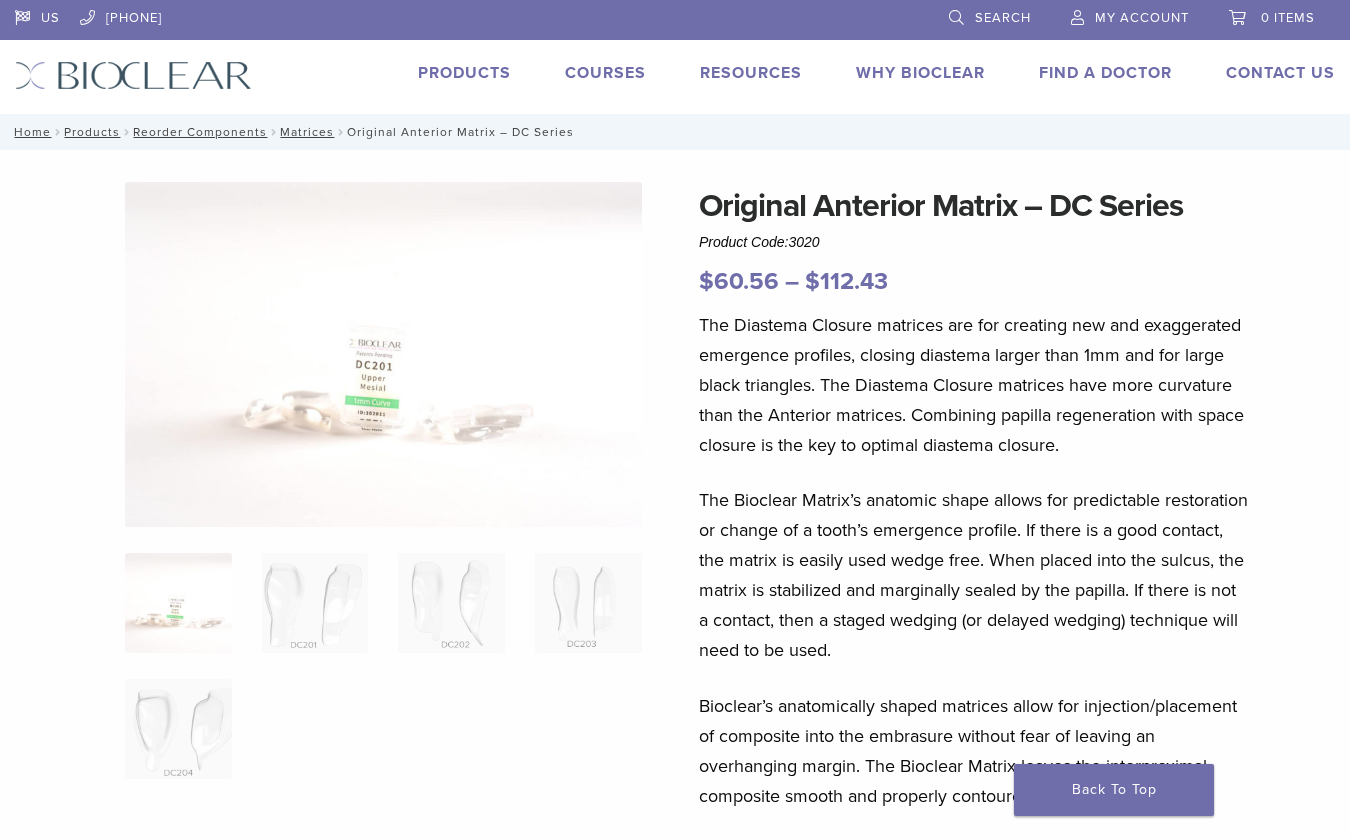 scroll, scrollTop: 0, scrollLeft: 0, axis: both 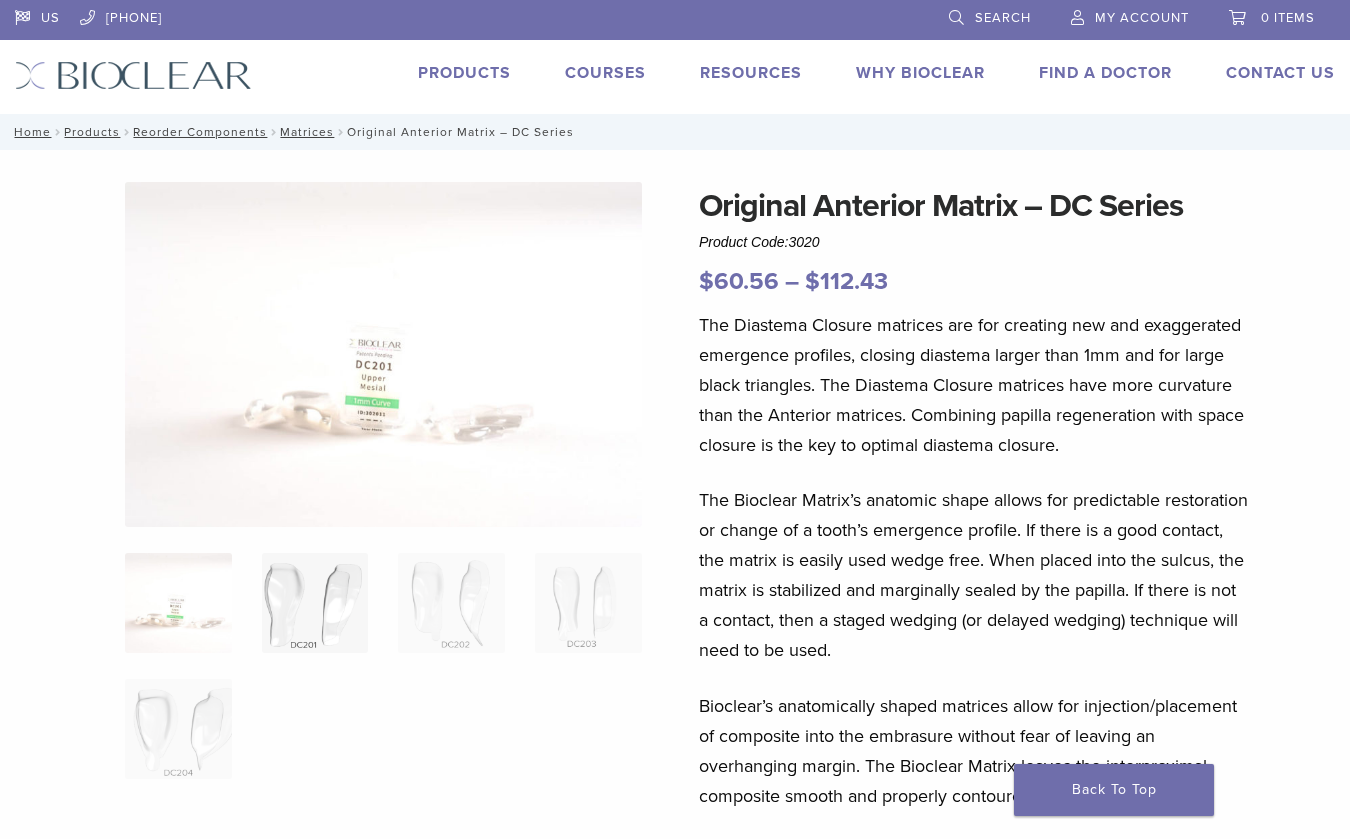 click at bounding box center [315, 603] 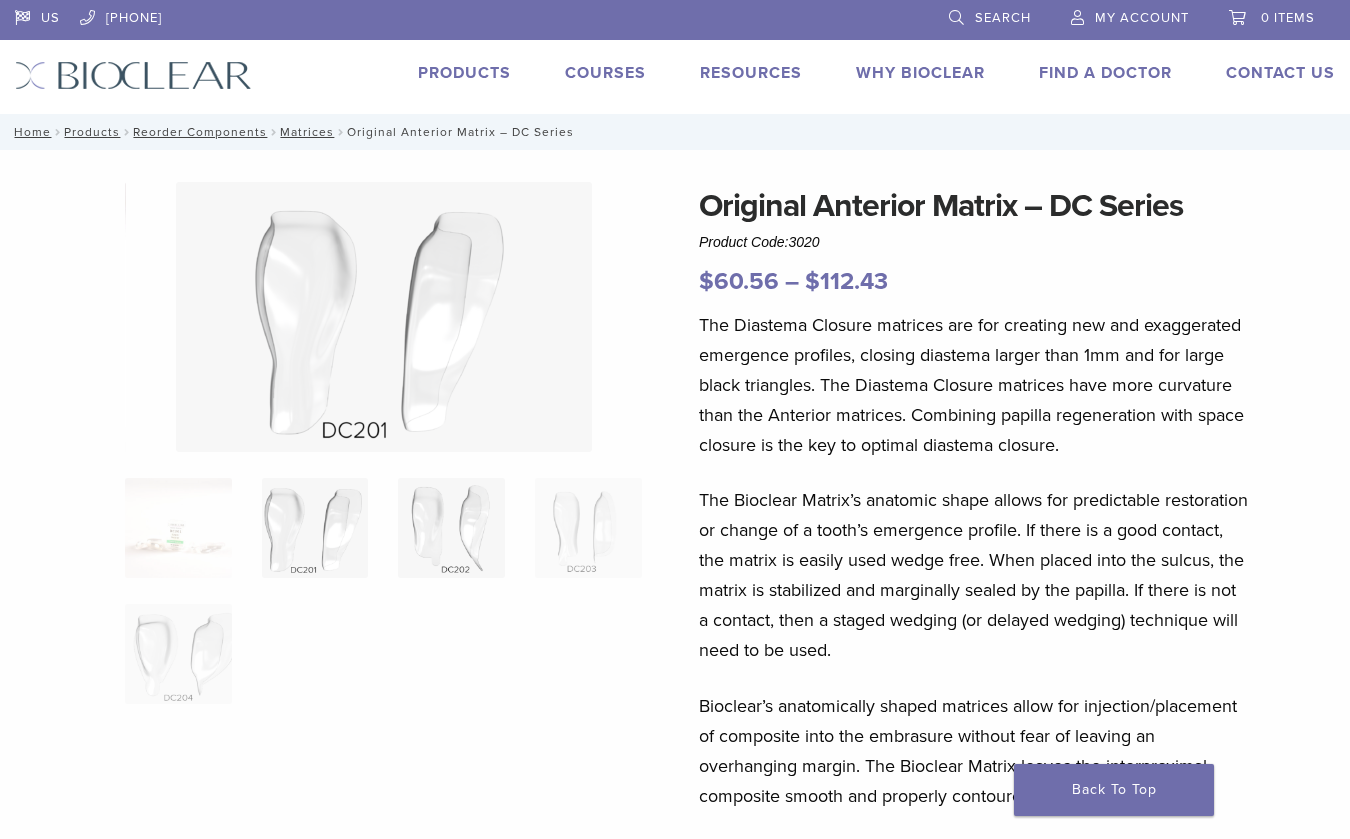 click at bounding box center (451, 528) 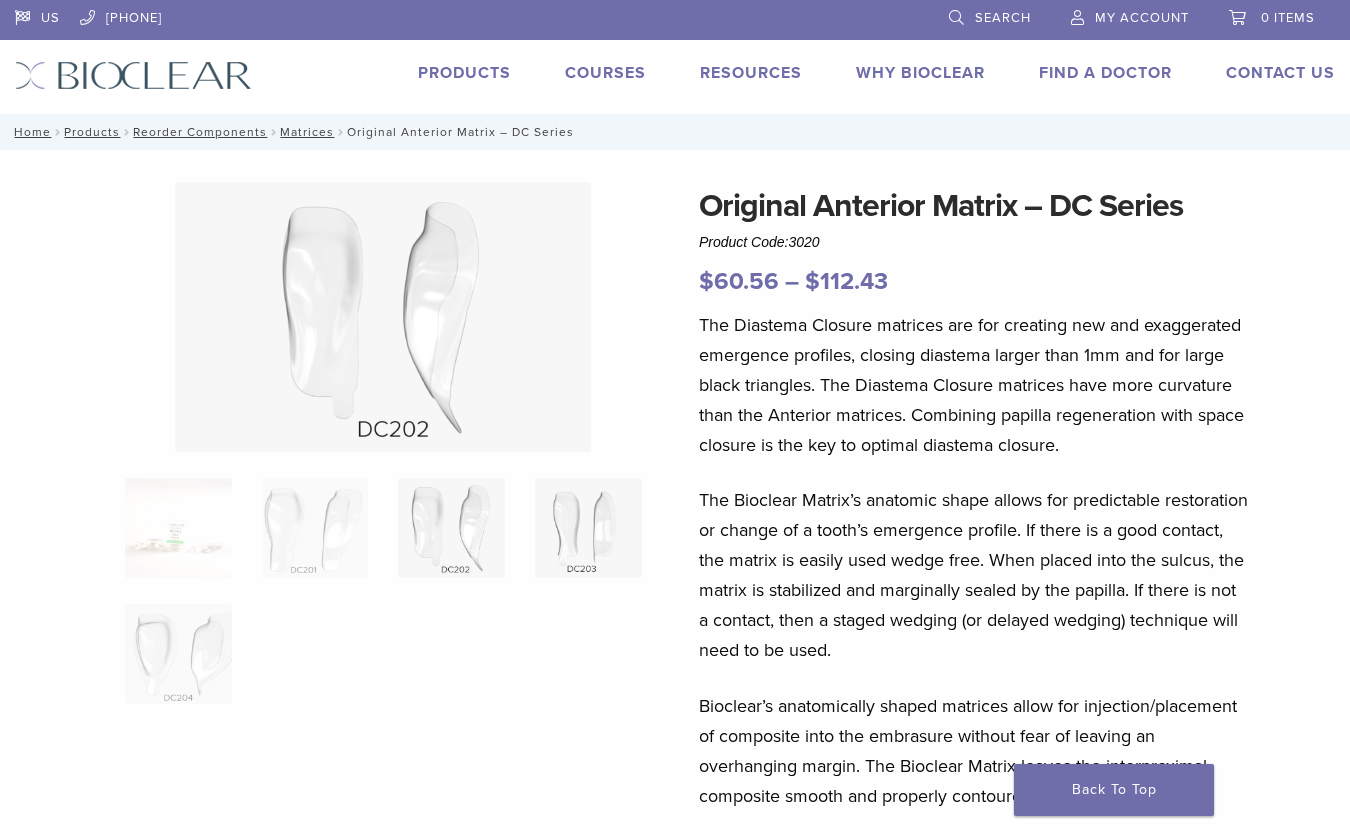 click at bounding box center [588, 528] 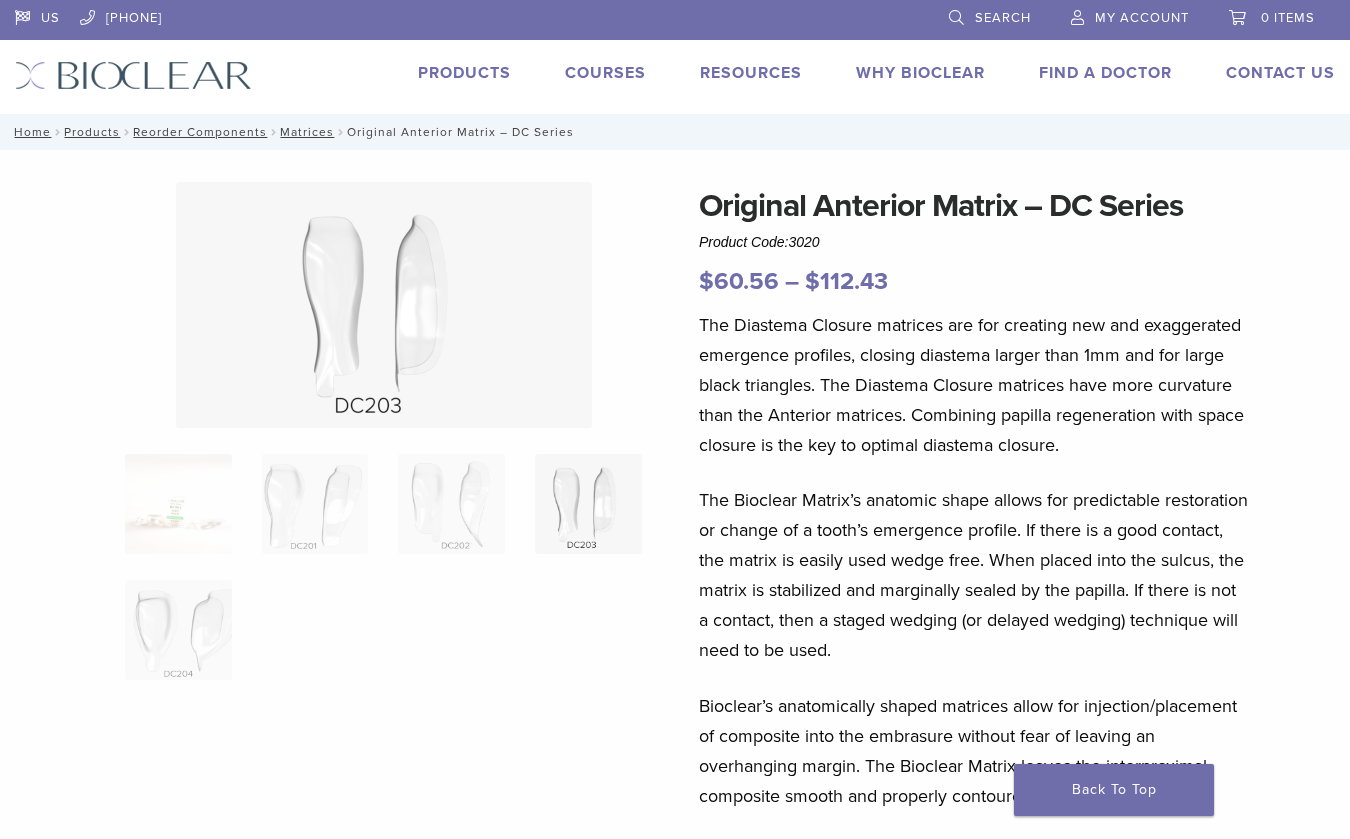scroll, scrollTop: 0, scrollLeft: 0, axis: both 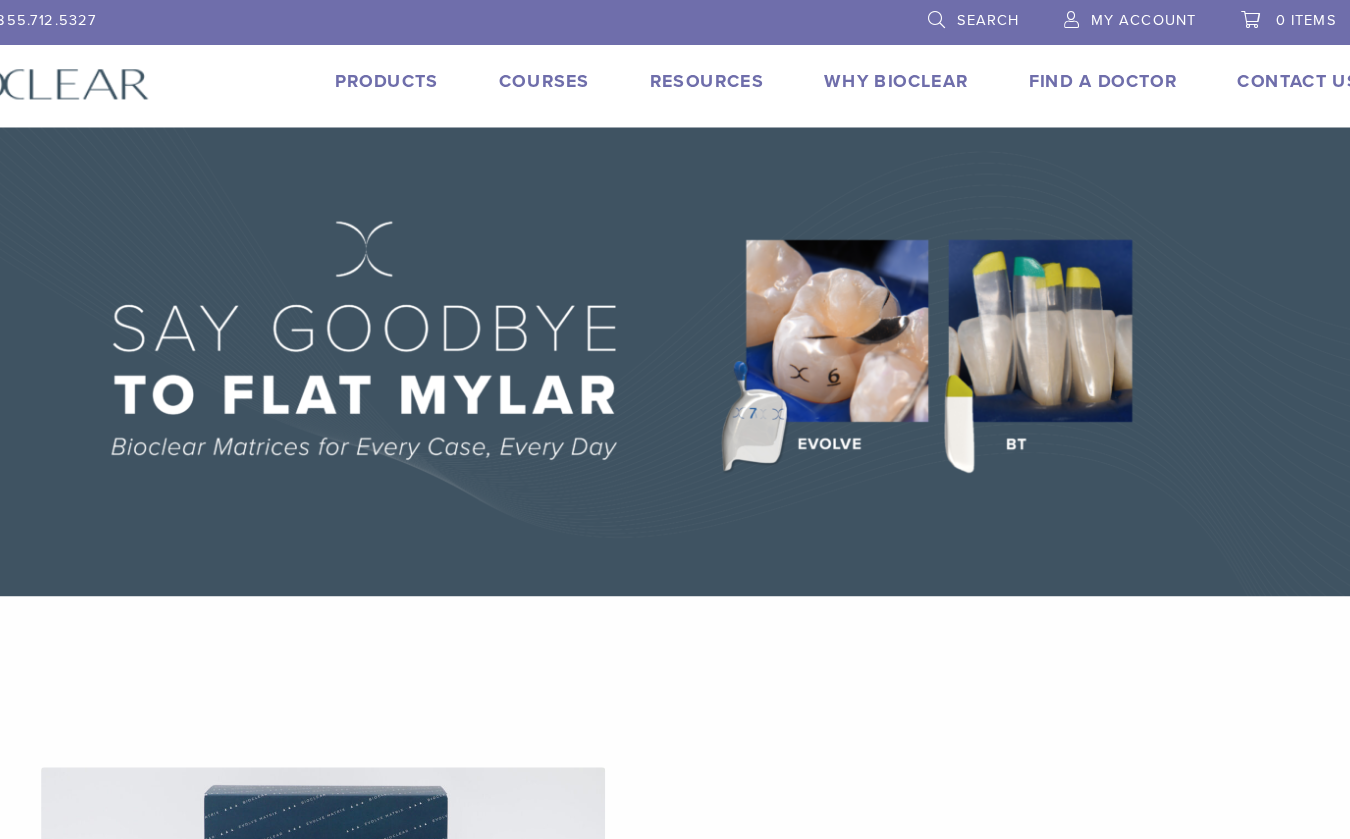 click on "Products" at bounding box center [353, 73] 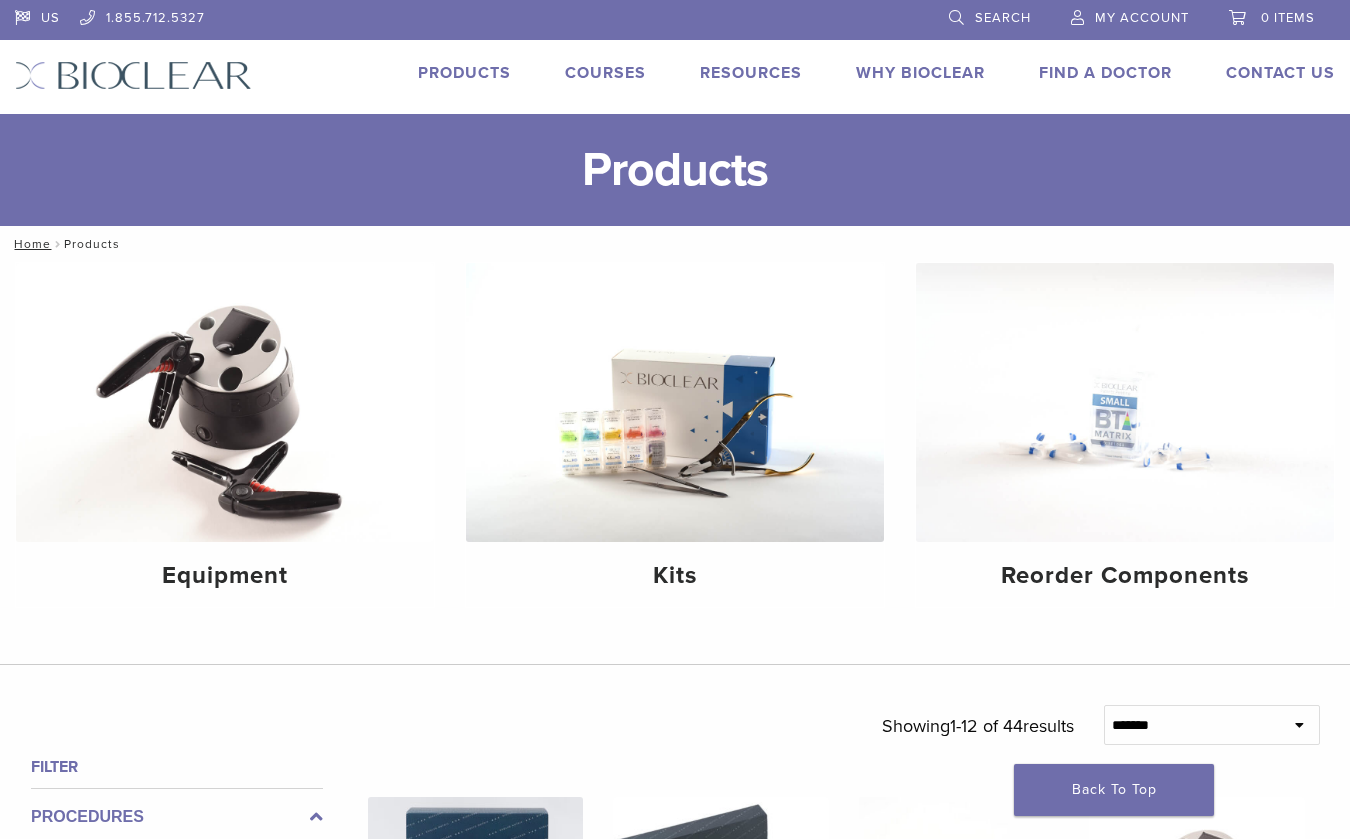 scroll, scrollTop: 0, scrollLeft: 0, axis: both 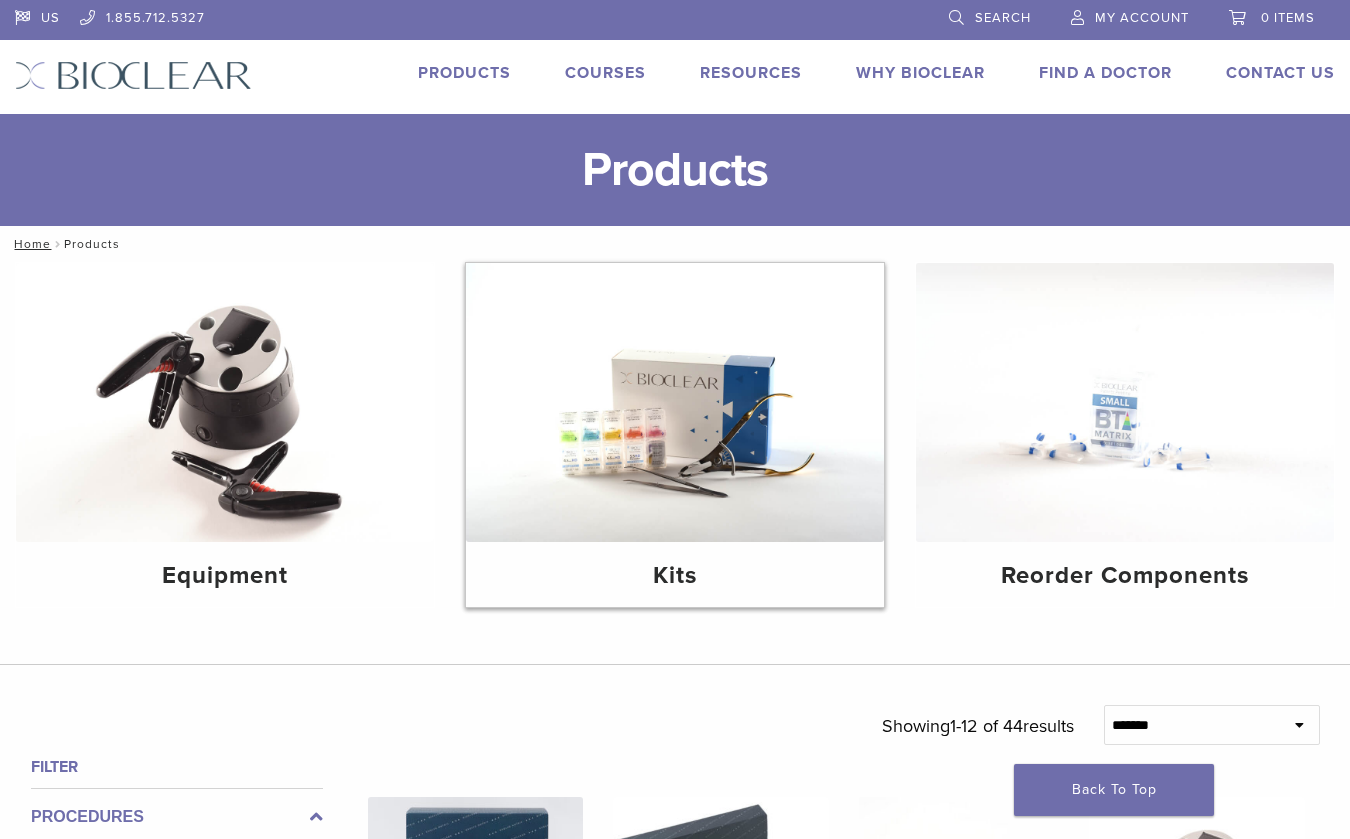 click at bounding box center [675, 402] 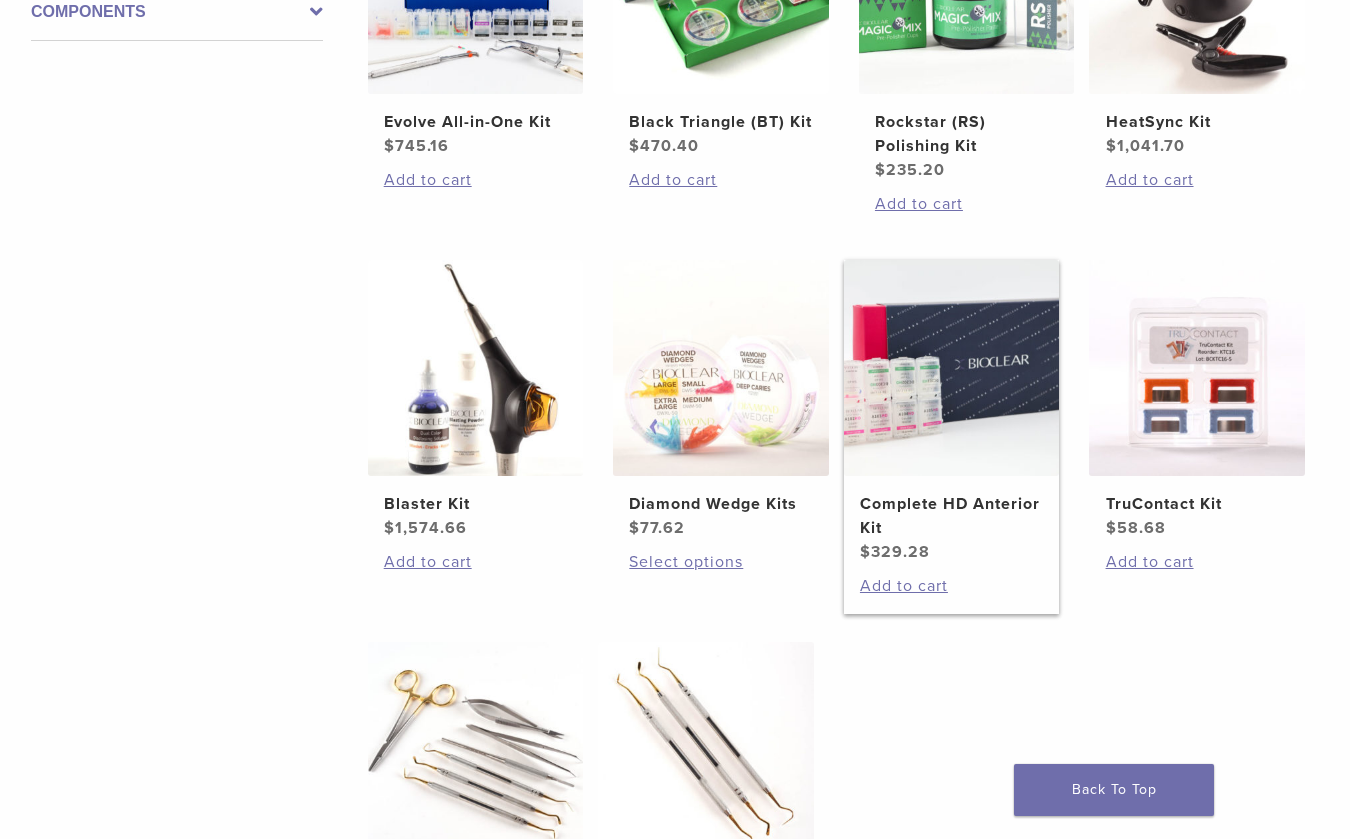scroll, scrollTop: 543, scrollLeft: 0, axis: vertical 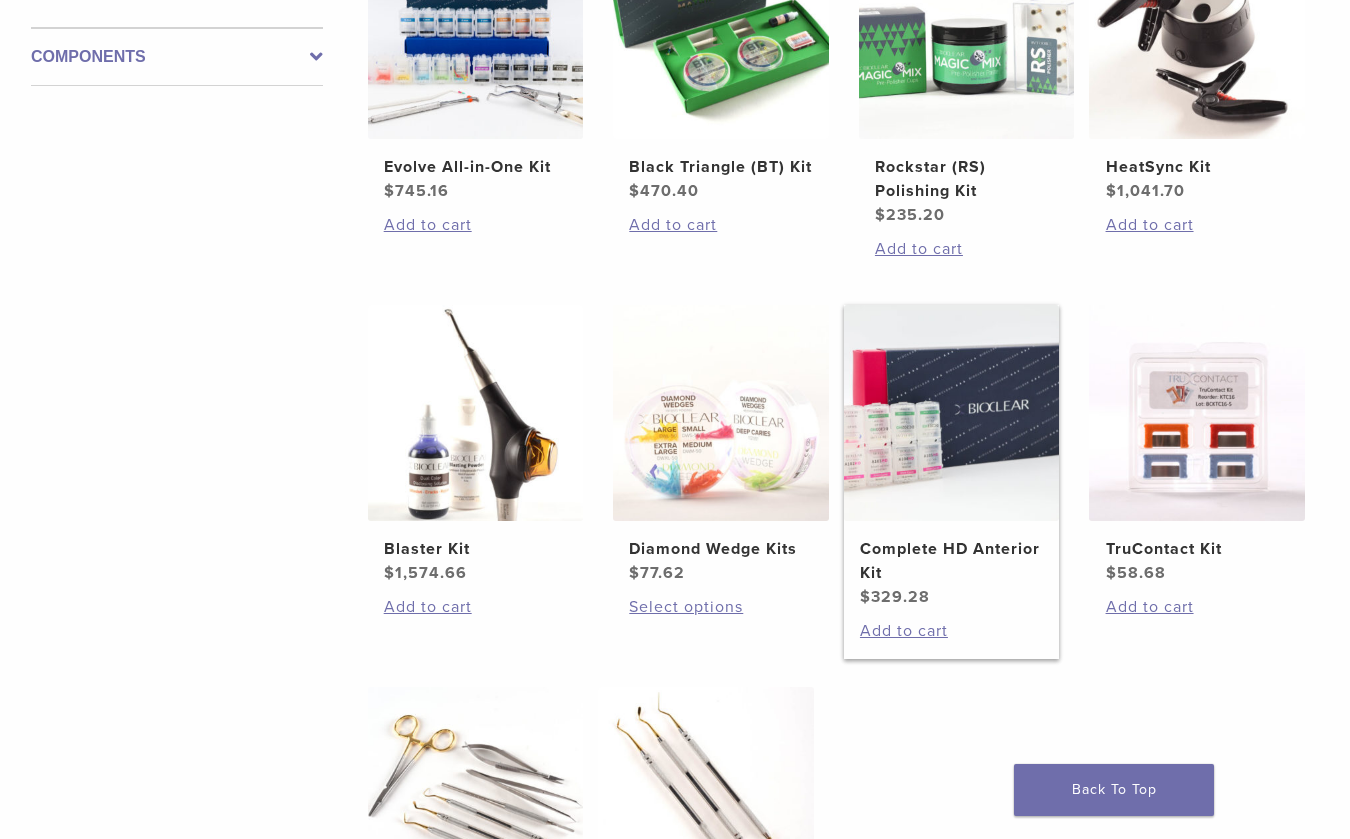 click at bounding box center (952, 413) 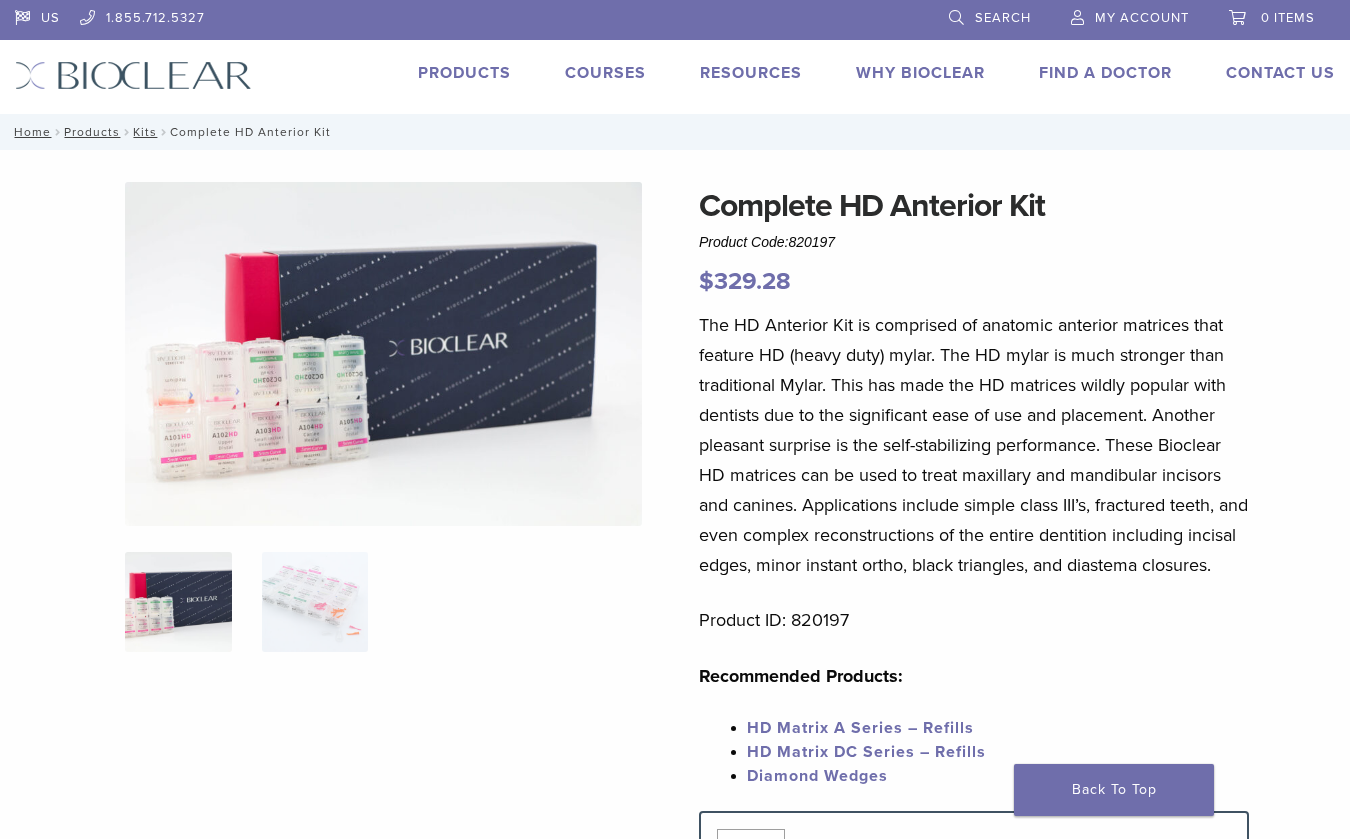 scroll, scrollTop: 0, scrollLeft: 0, axis: both 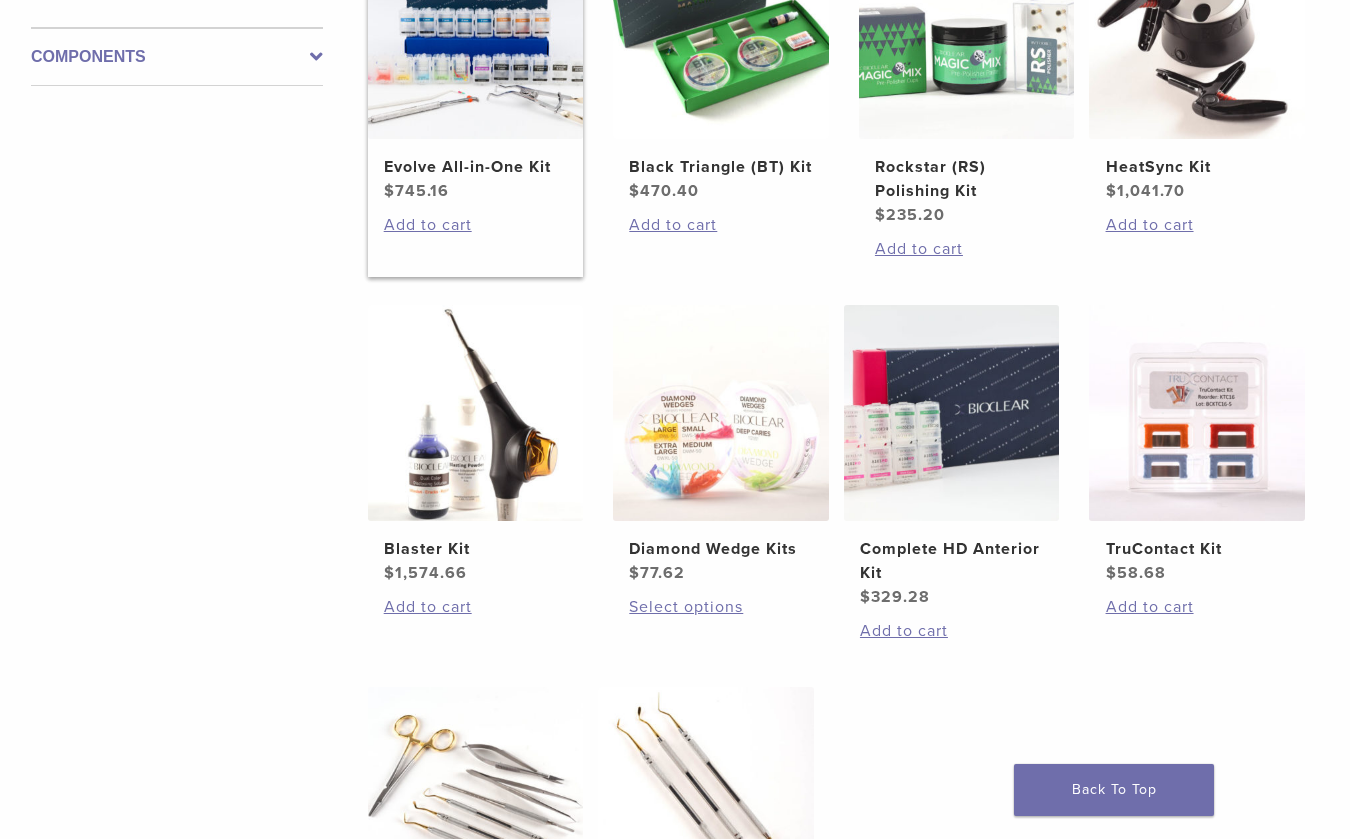 click at bounding box center (476, 31) 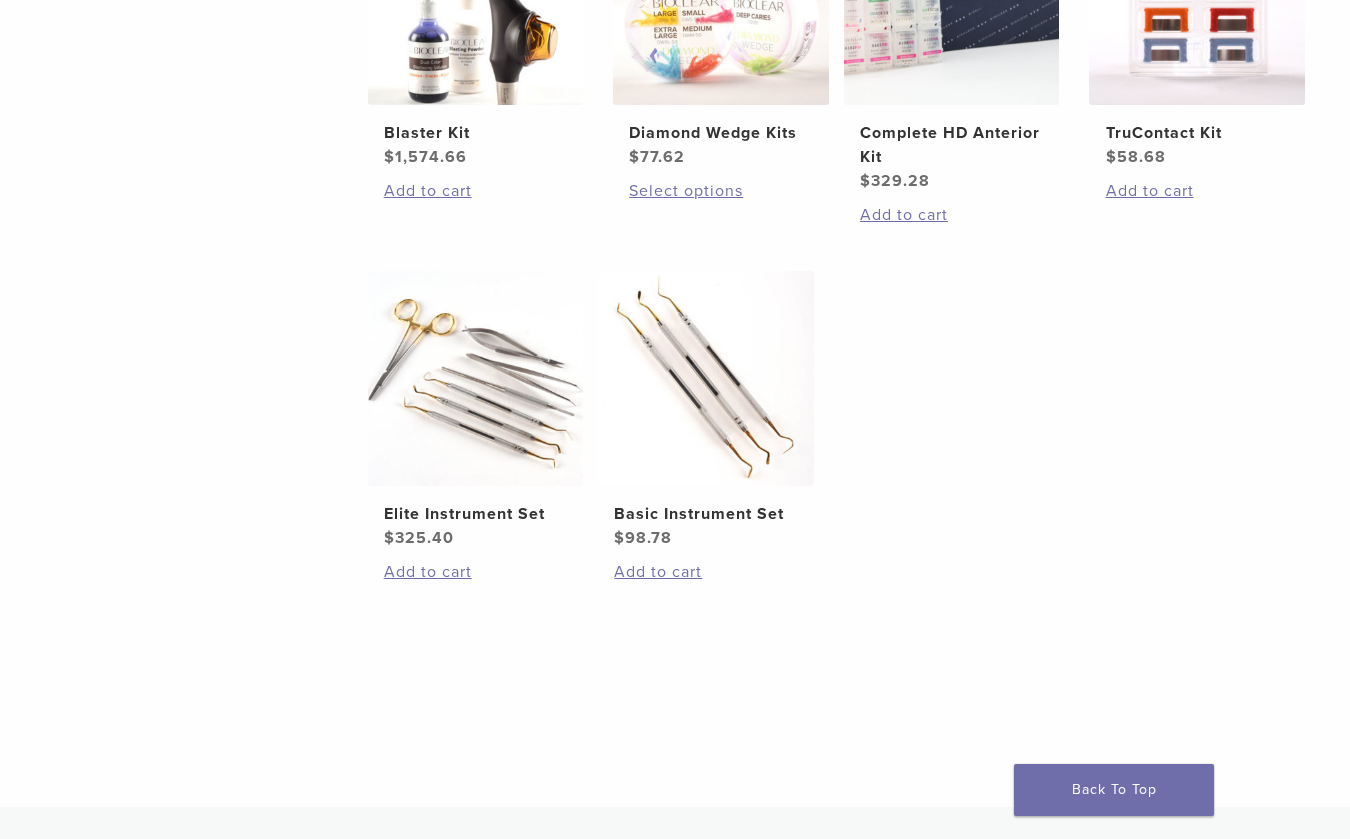 scroll, scrollTop: 962, scrollLeft: 0, axis: vertical 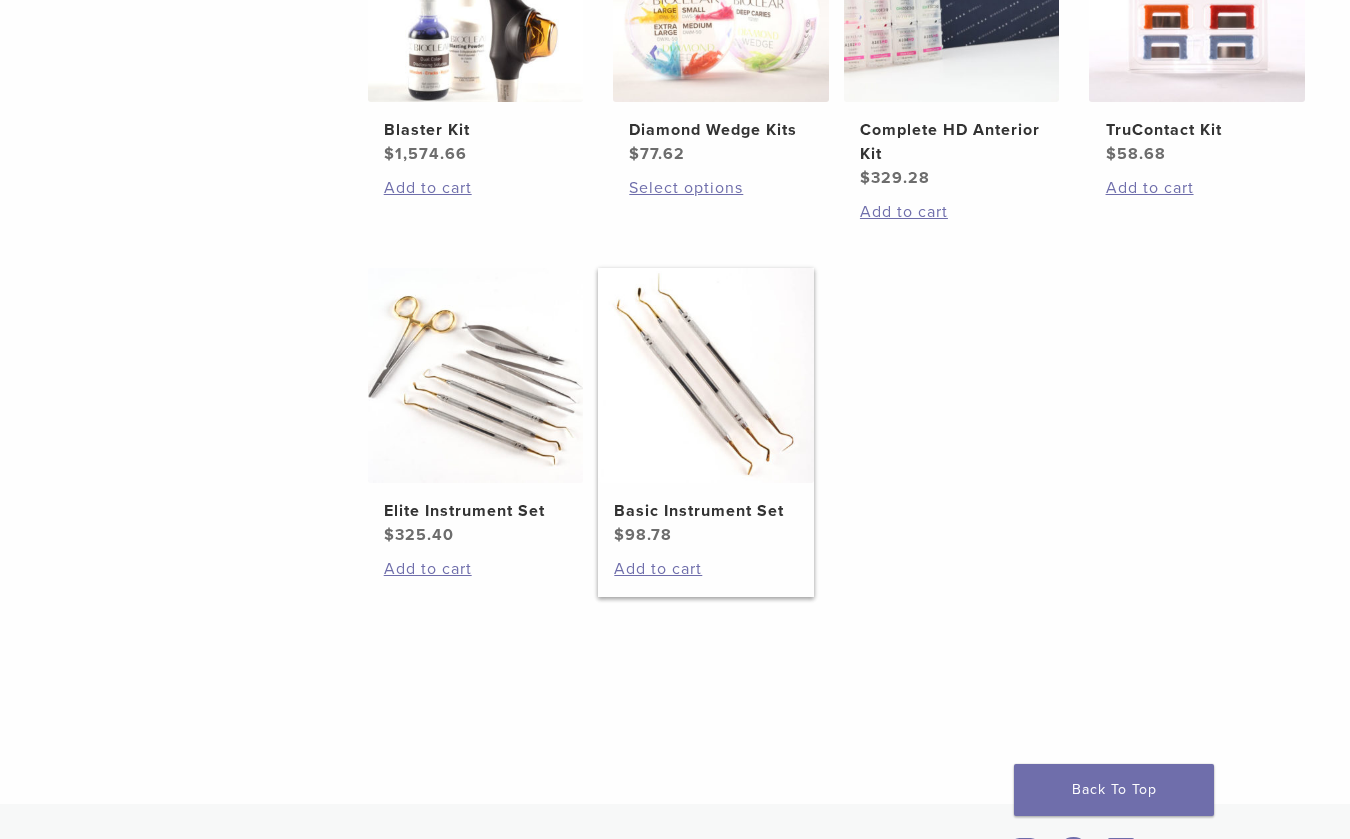 click at bounding box center (706, 376) 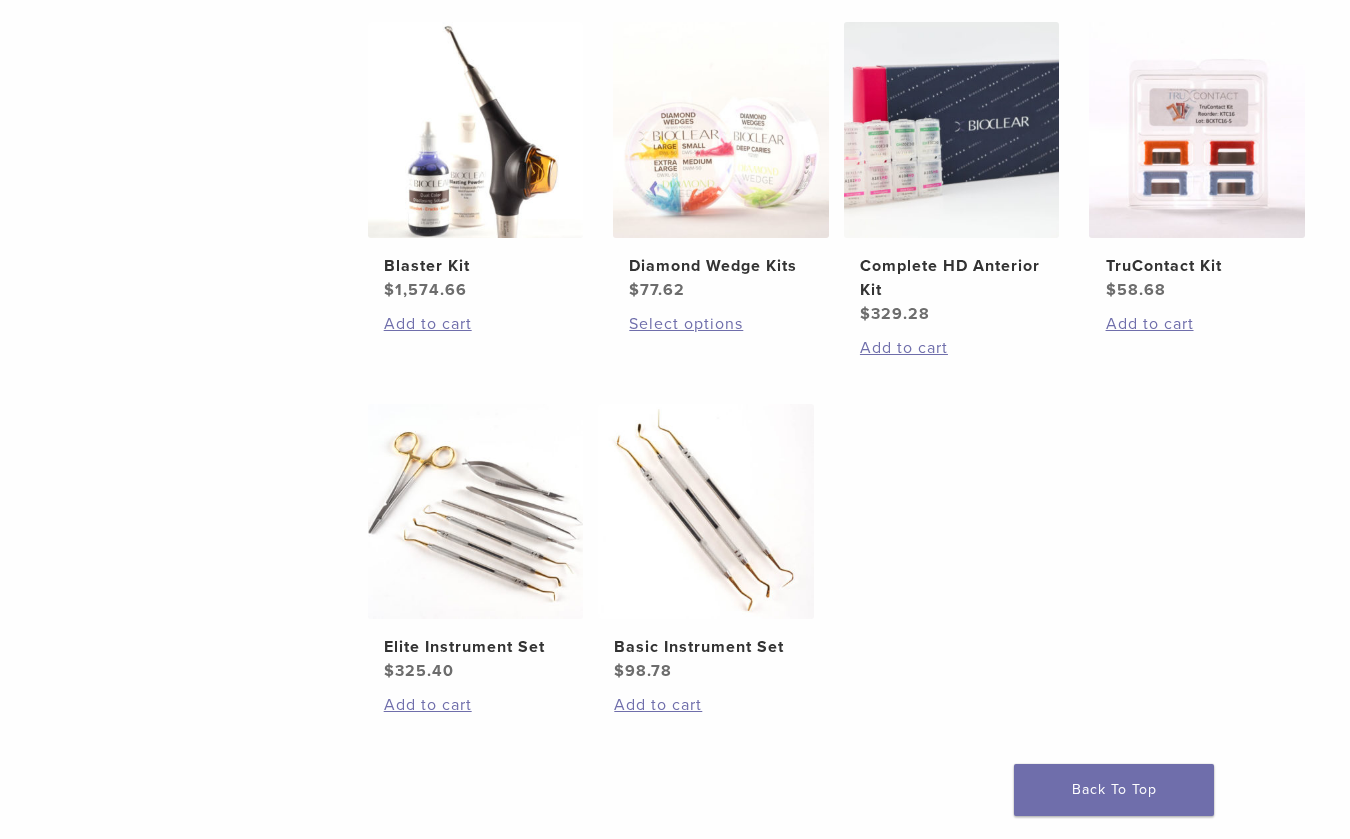 scroll, scrollTop: 825, scrollLeft: 0, axis: vertical 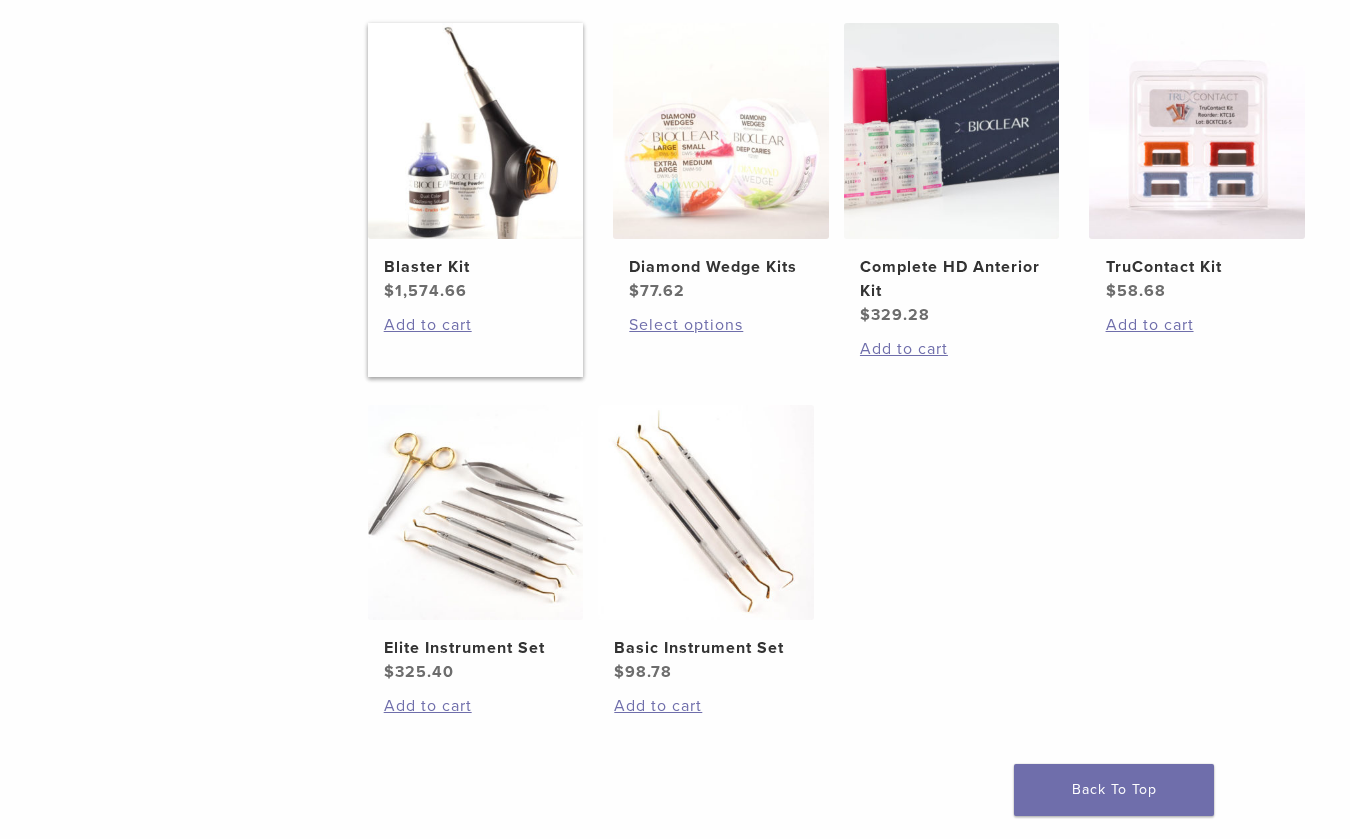 click at bounding box center (476, 131) 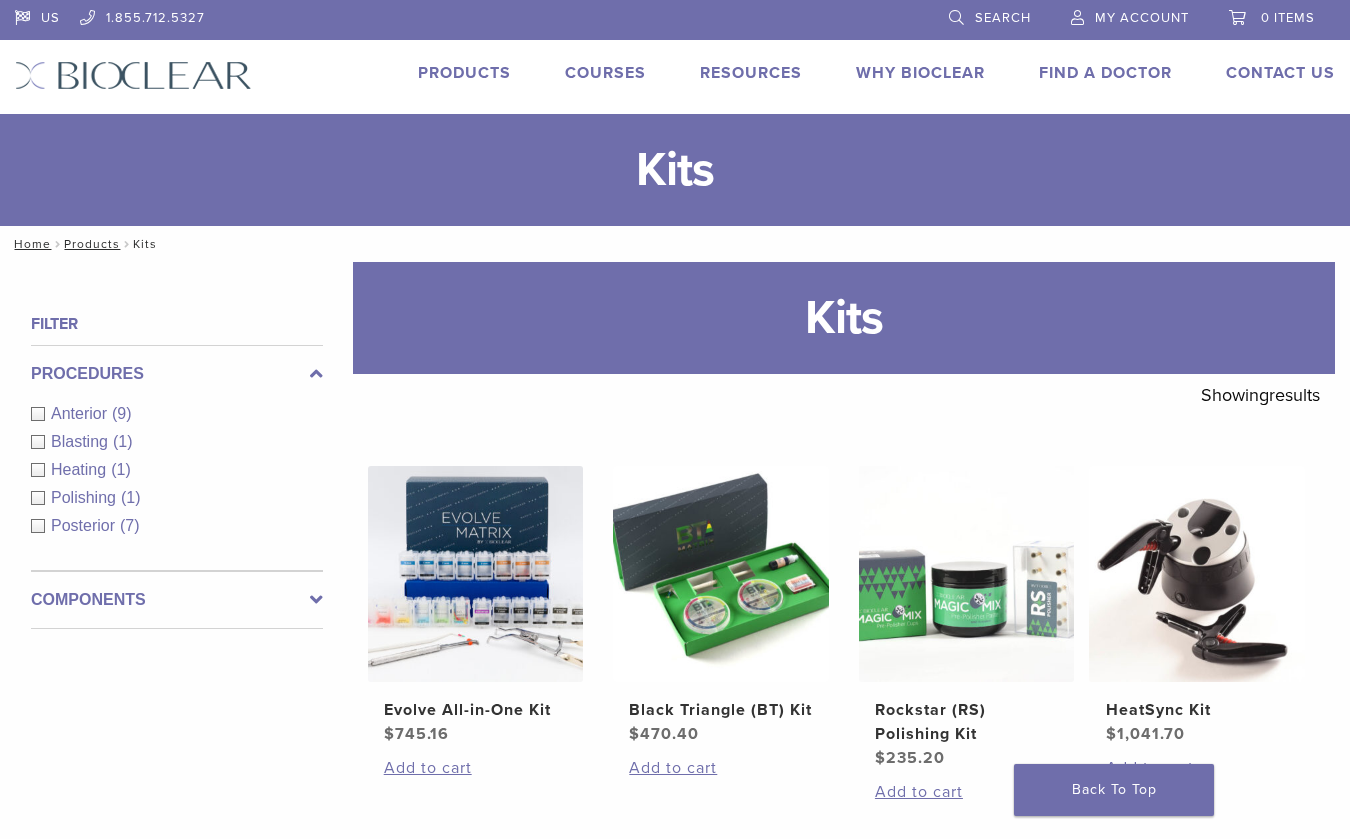 scroll, scrollTop: 0, scrollLeft: 0, axis: both 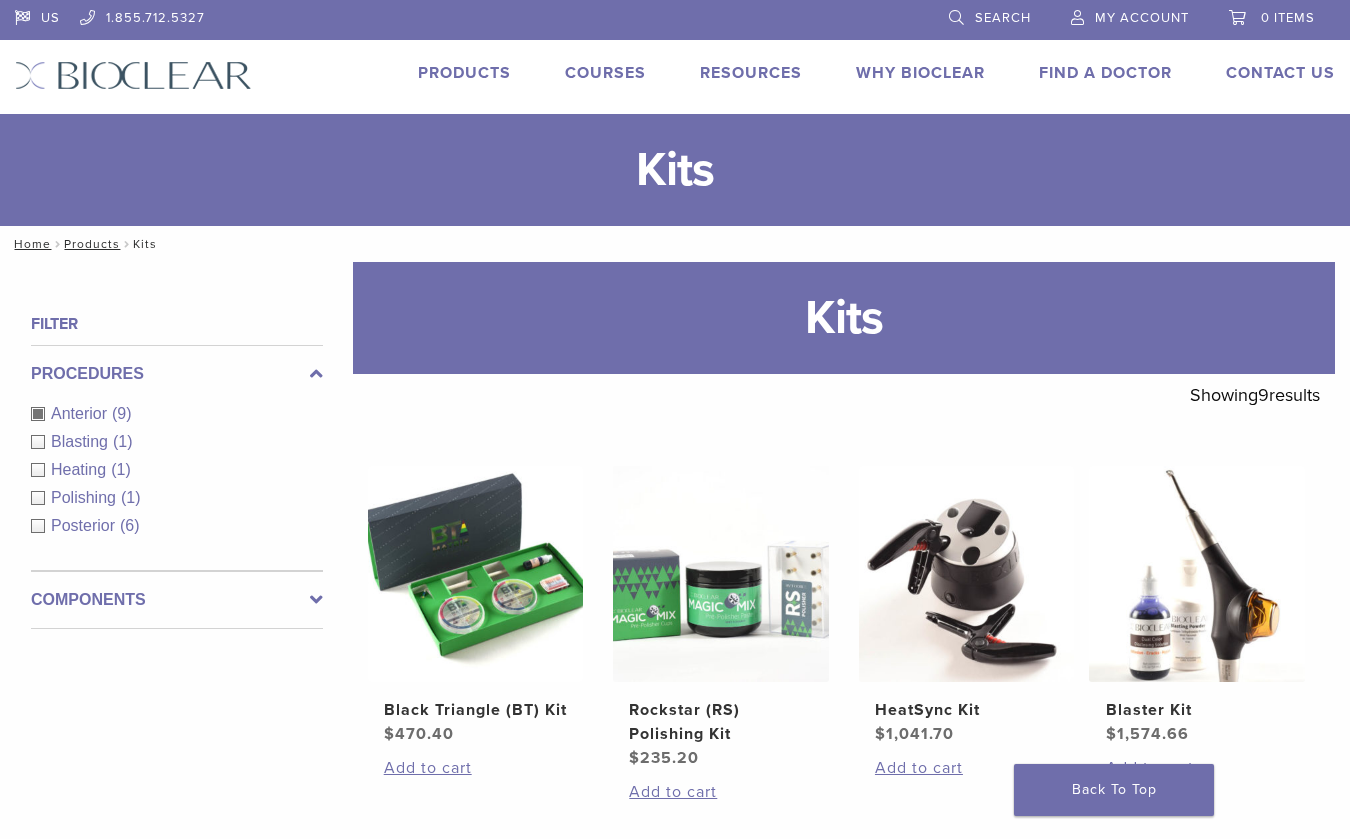 click on "Products" at bounding box center (464, 73) 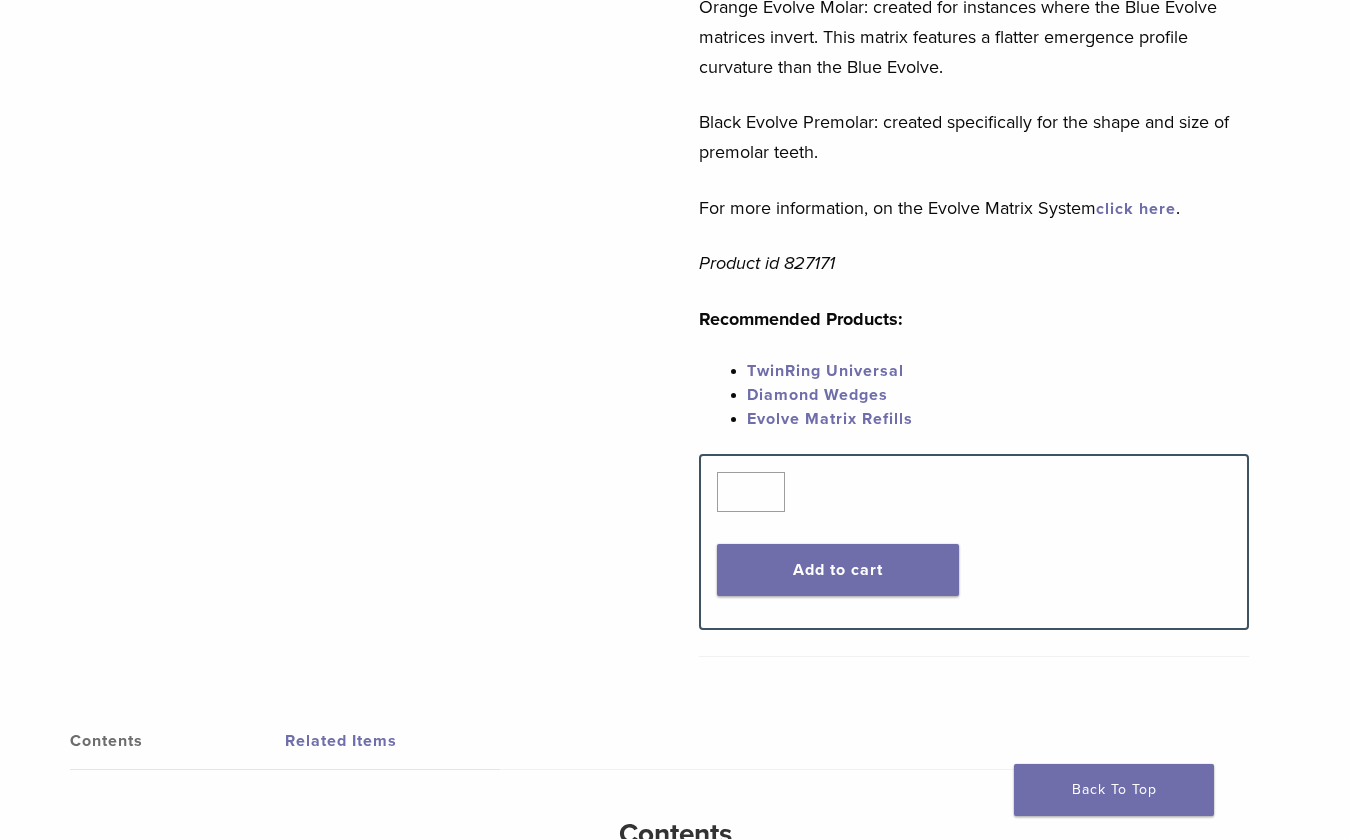scroll, scrollTop: 1033, scrollLeft: 0, axis: vertical 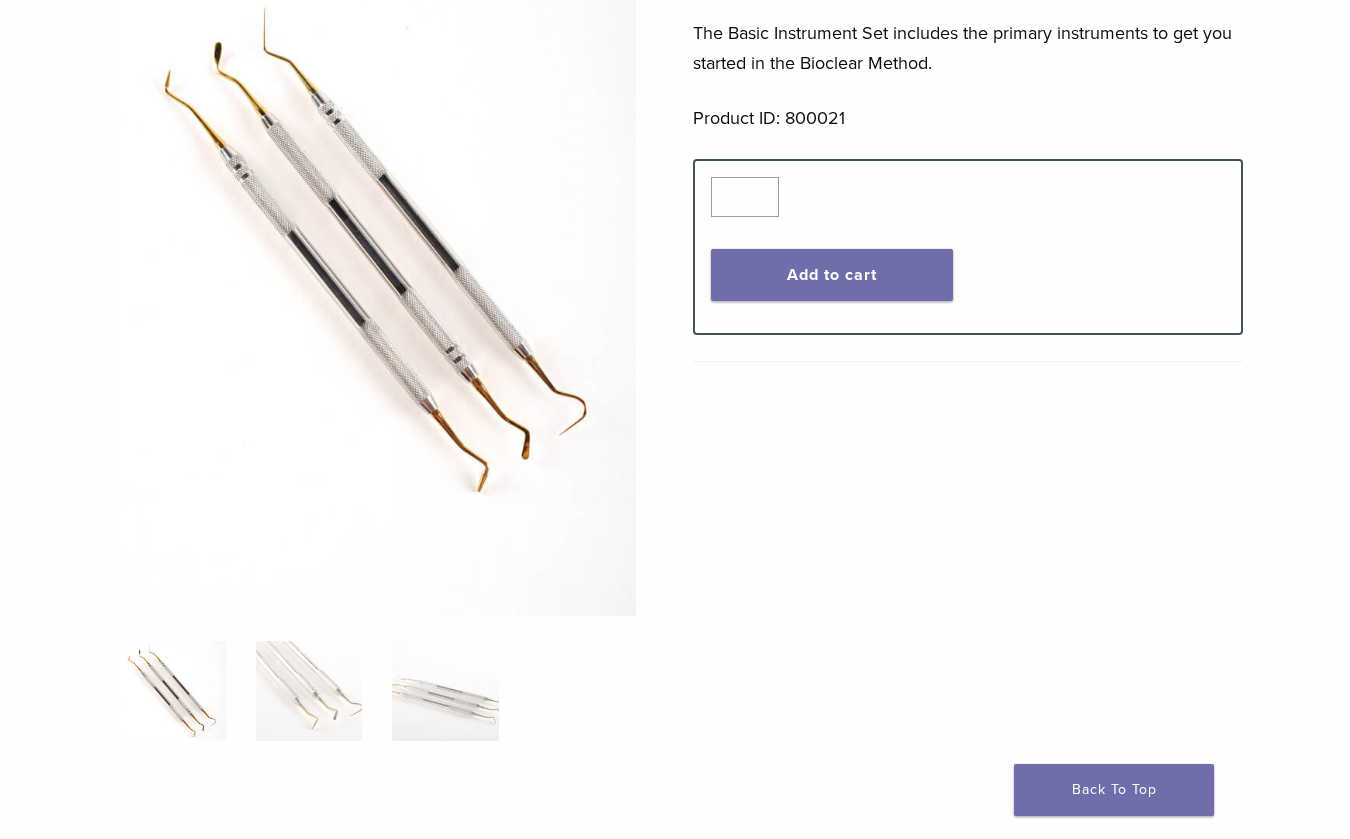 click at bounding box center [377, 253] 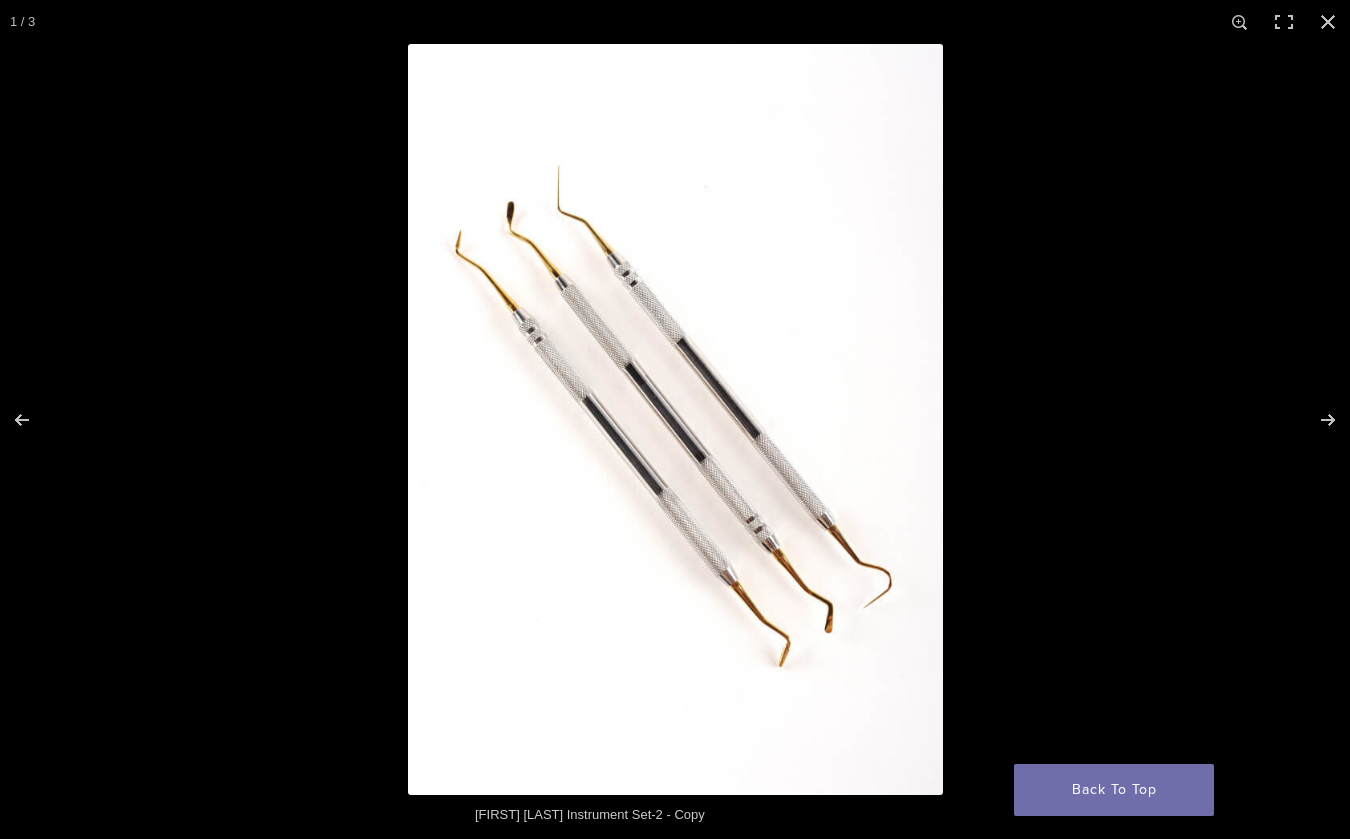click at bounding box center (675, 419) 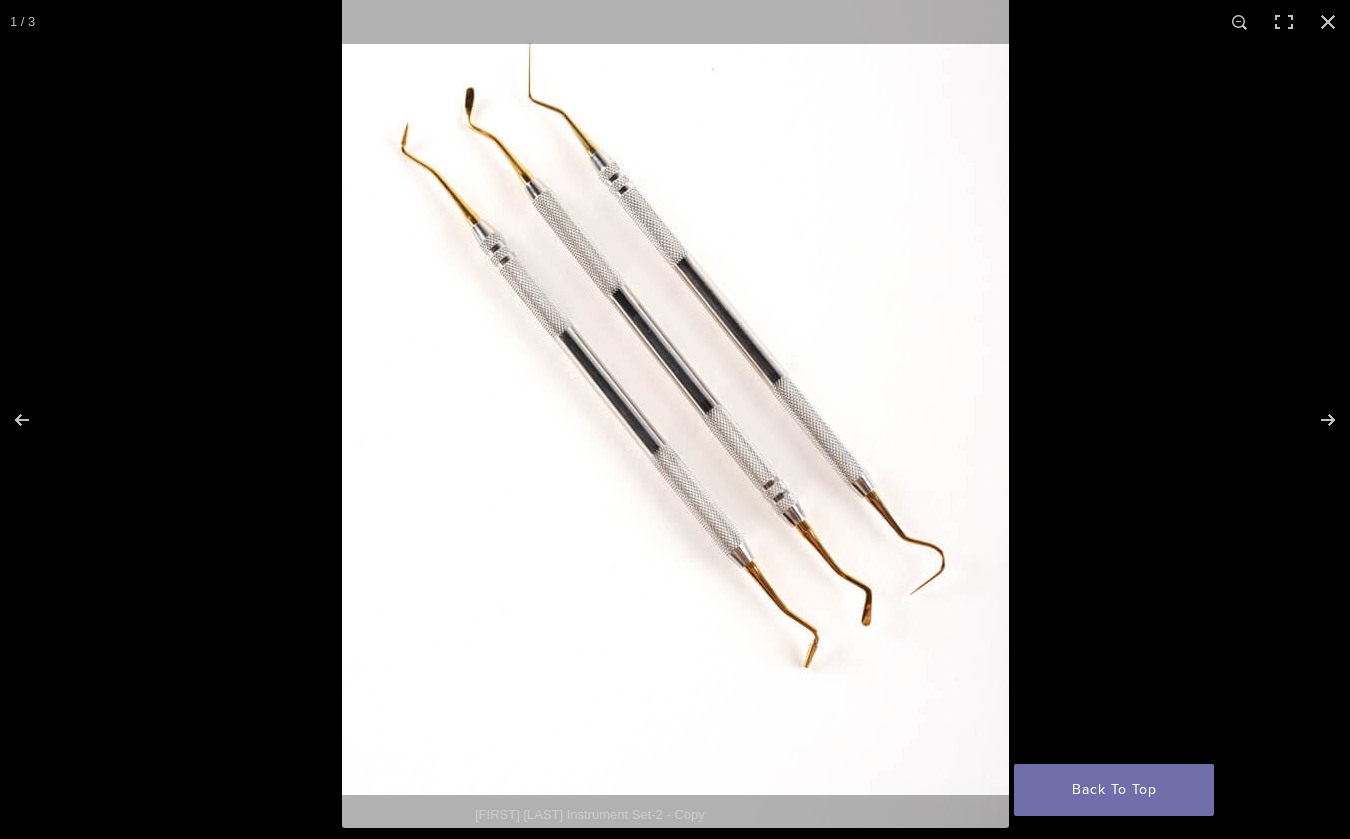 click at bounding box center (675, 359) 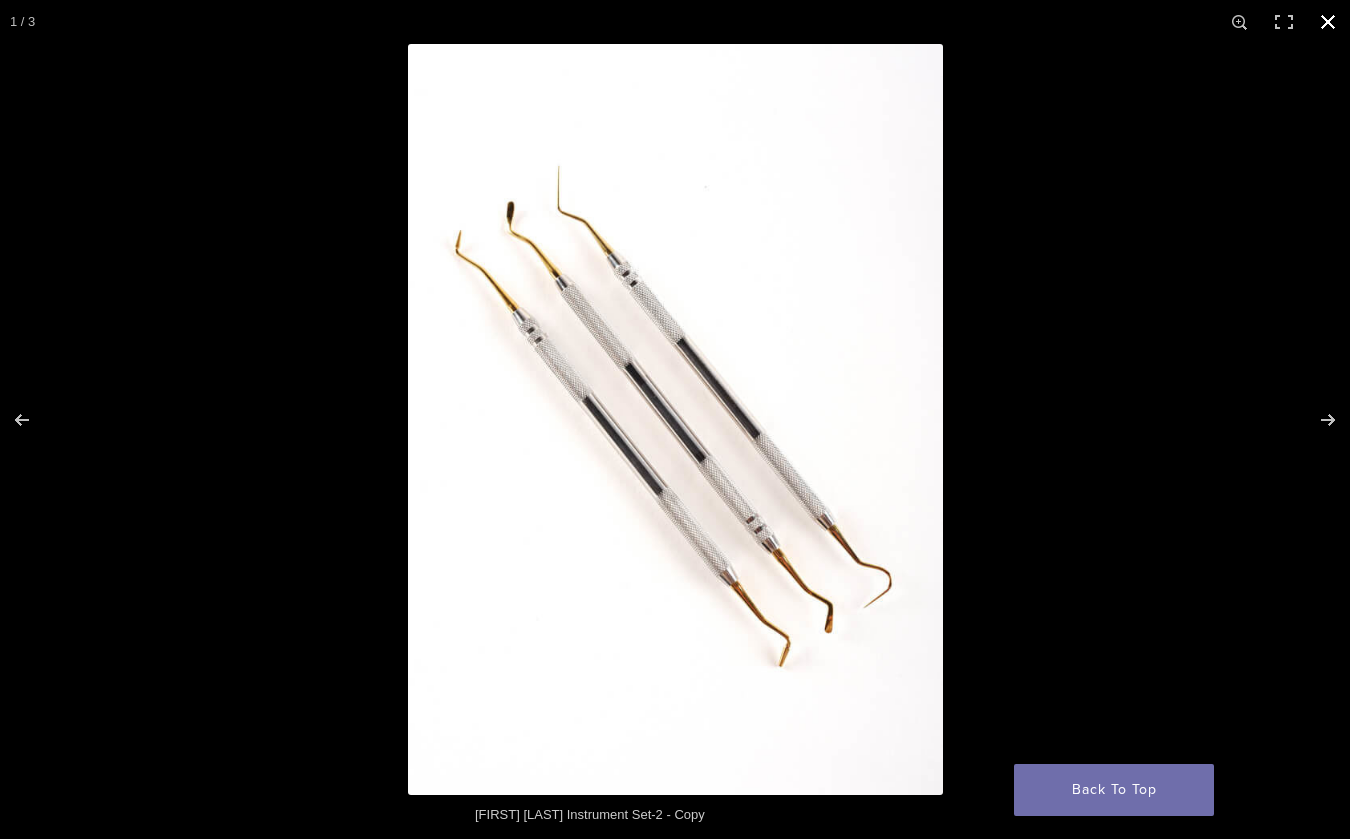 click at bounding box center (1328, 22) 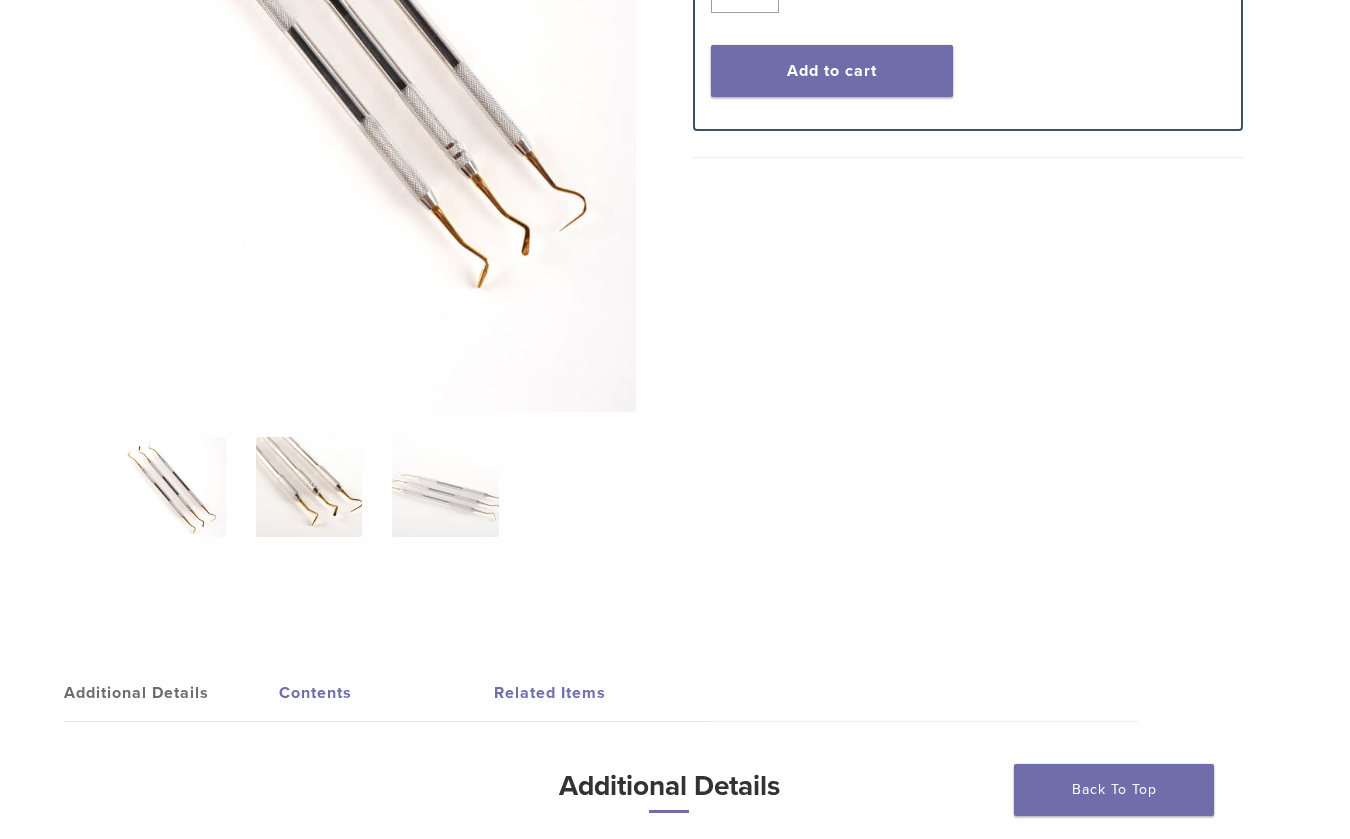 scroll, scrollTop: 499, scrollLeft: 6, axis: both 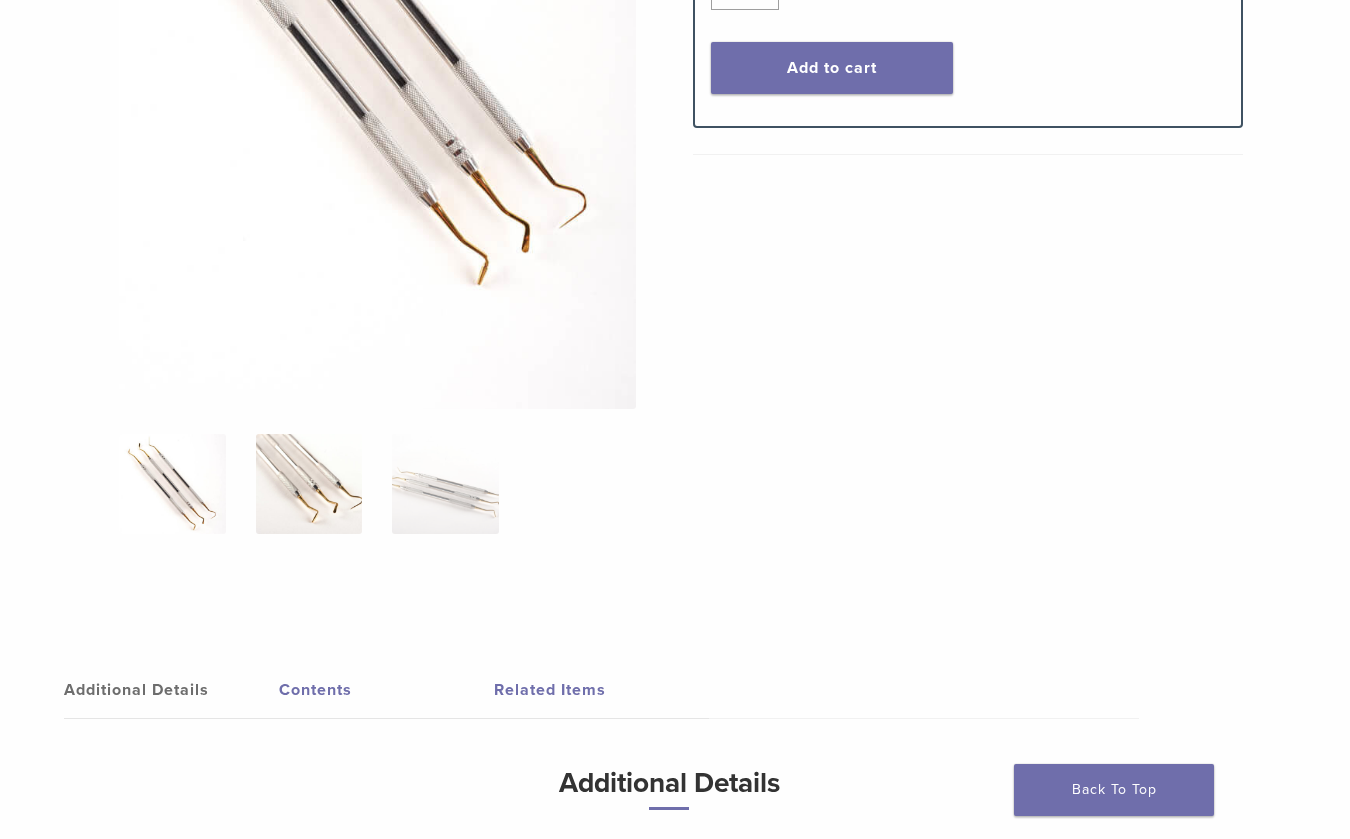 click at bounding box center (309, 484) 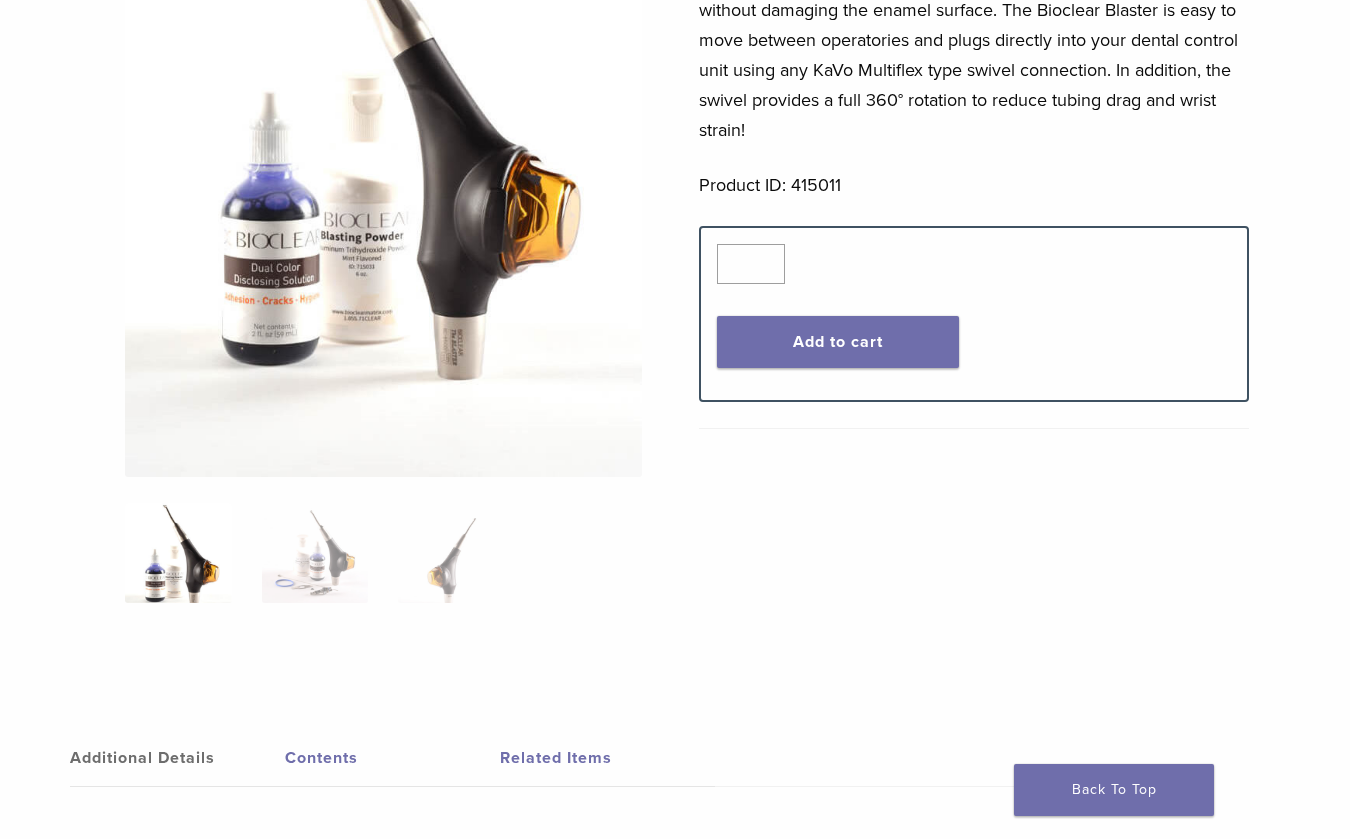scroll, scrollTop: 542, scrollLeft: 0, axis: vertical 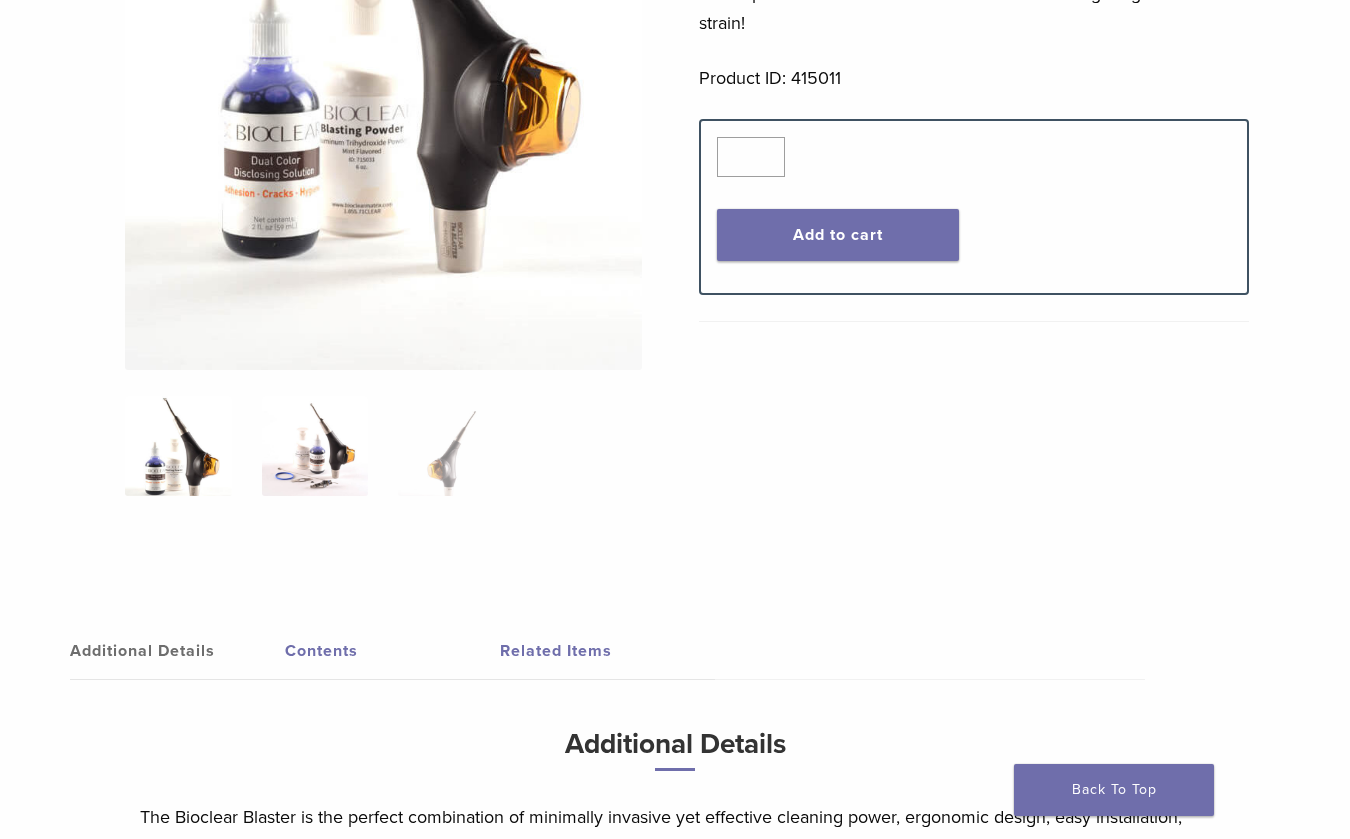 click at bounding box center [315, 446] 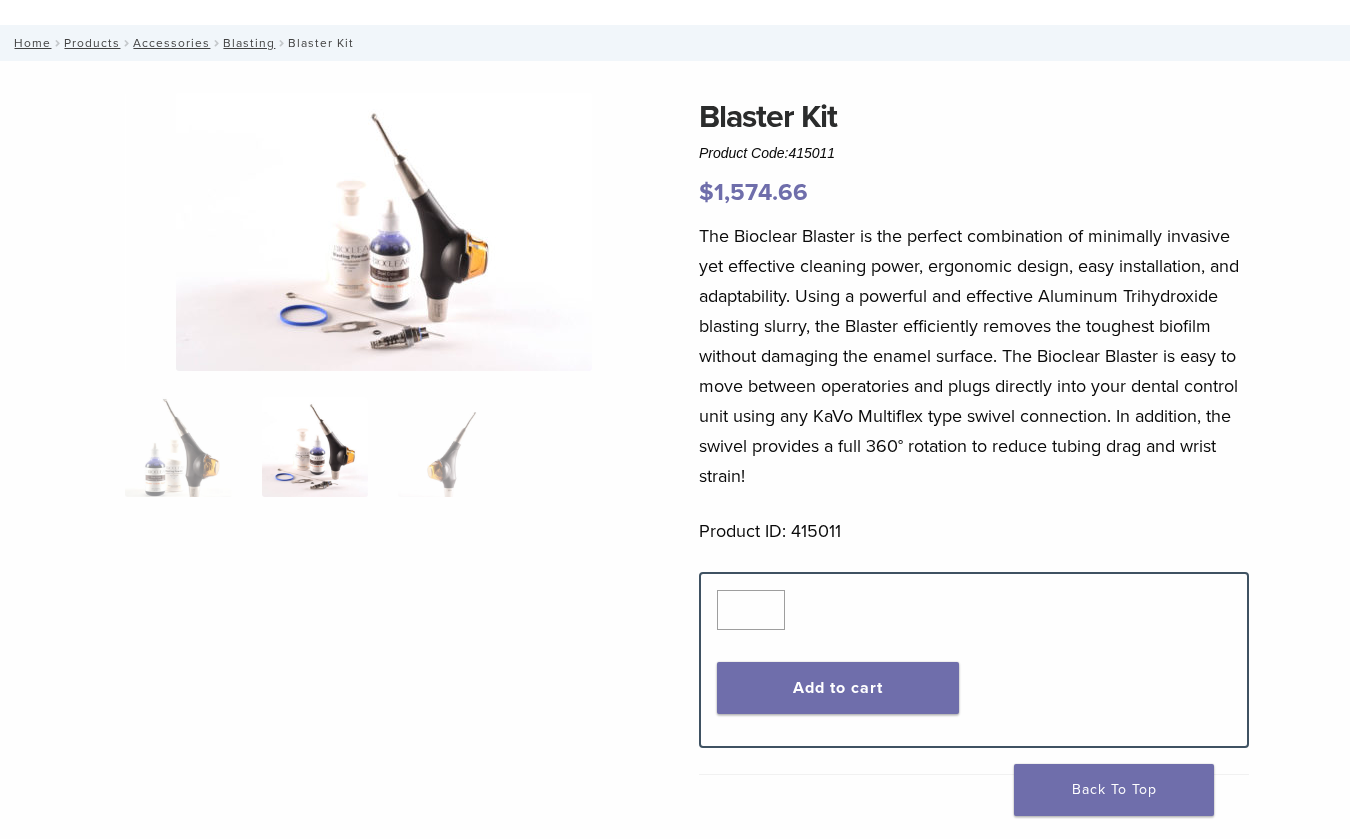 scroll, scrollTop: 66, scrollLeft: 0, axis: vertical 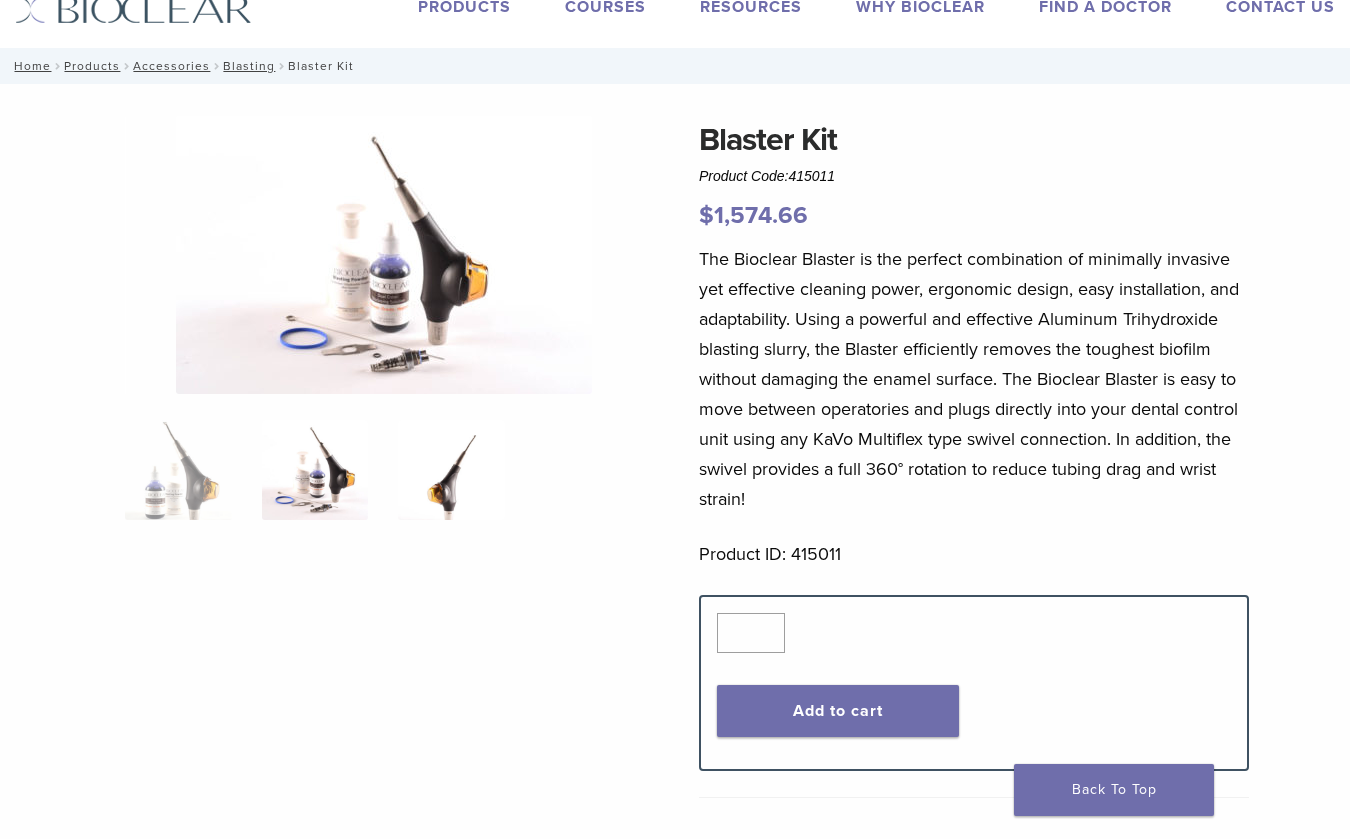 click at bounding box center [451, 470] 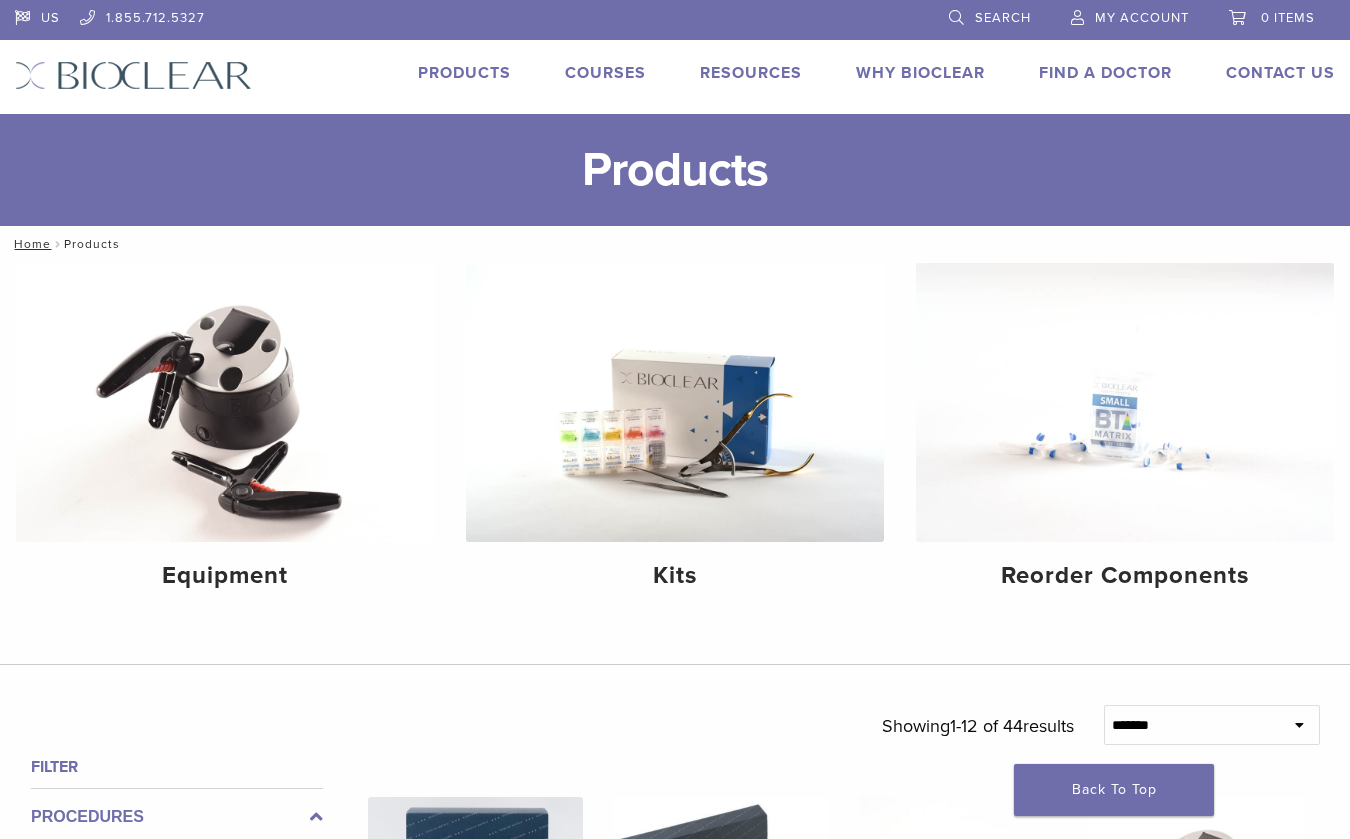scroll, scrollTop: 0, scrollLeft: 0, axis: both 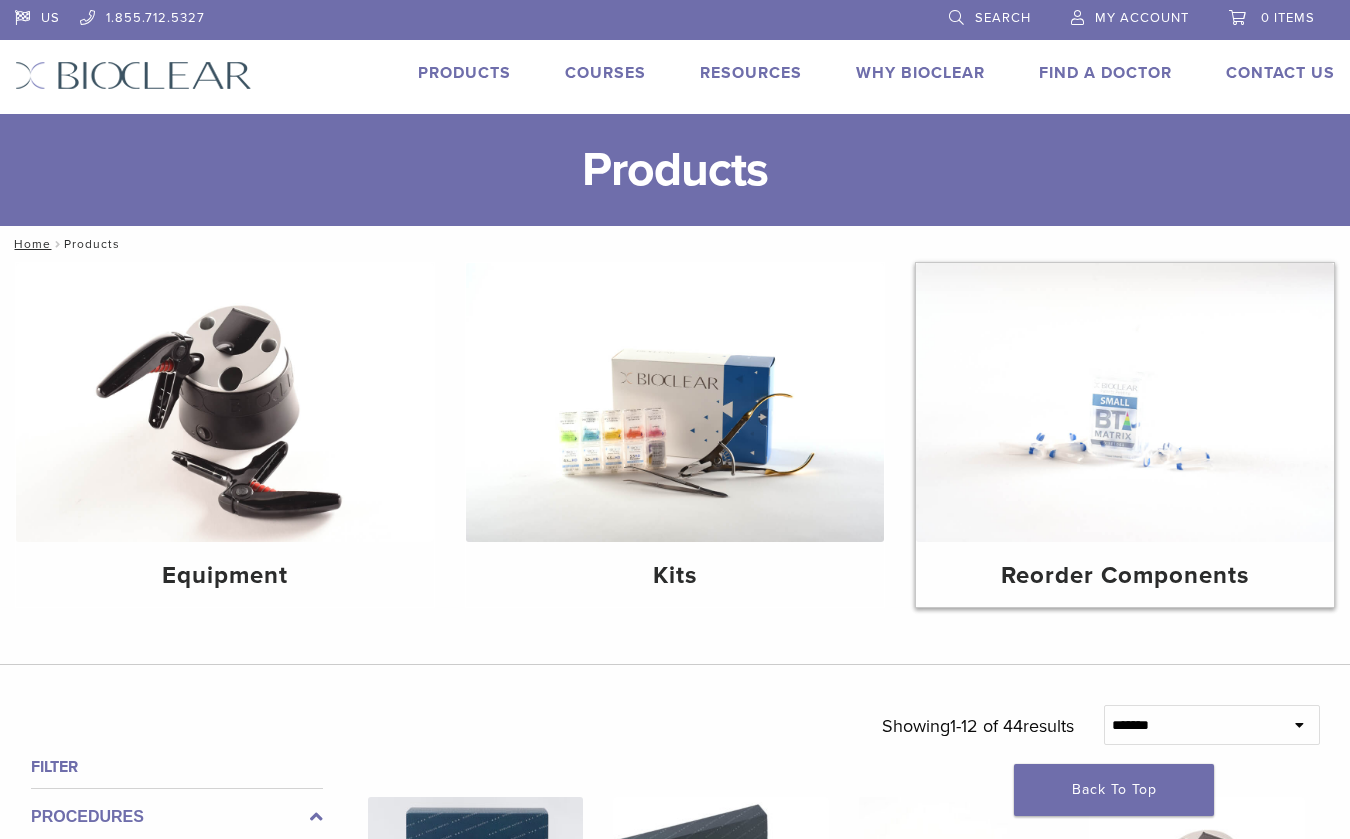 click at bounding box center (1125, 402) 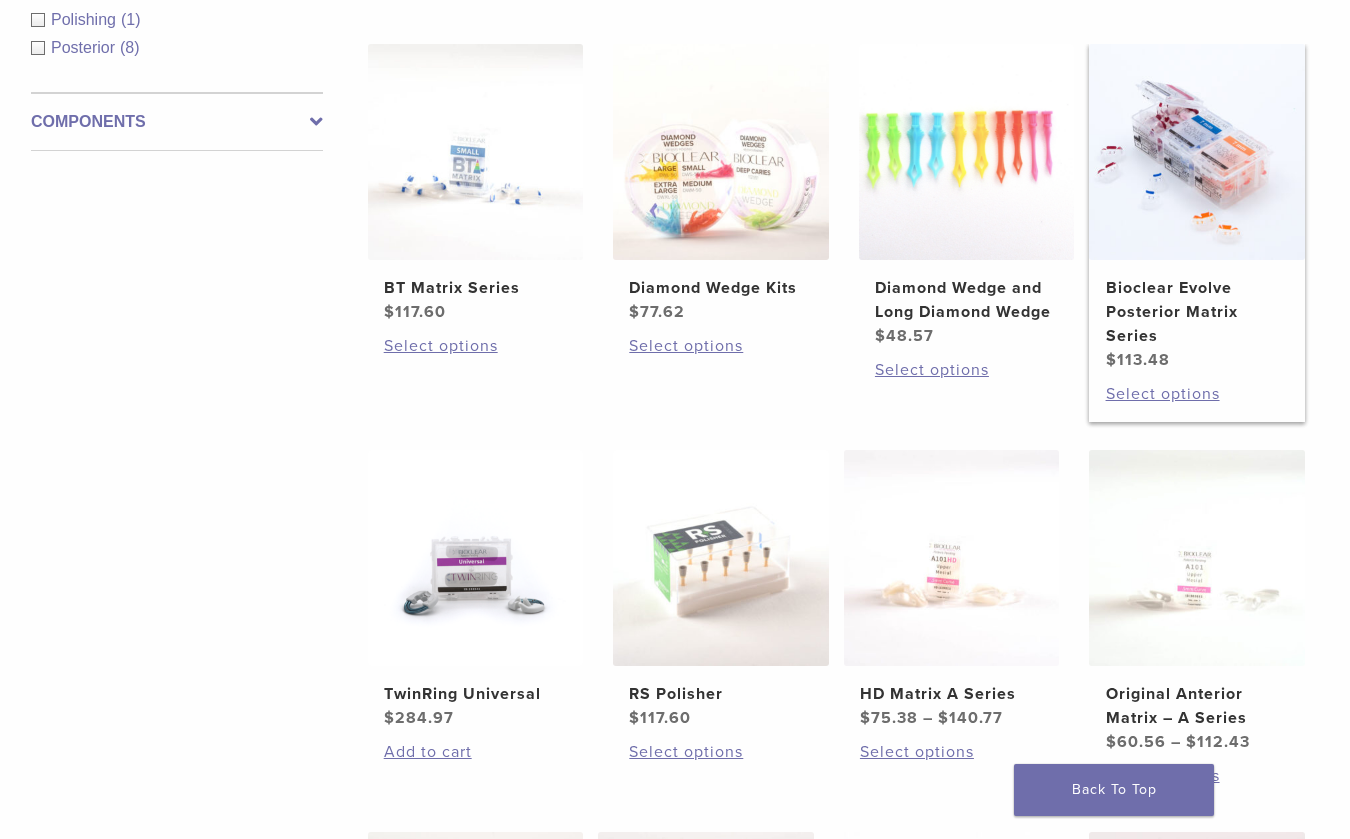 scroll, scrollTop: 469, scrollLeft: 0, axis: vertical 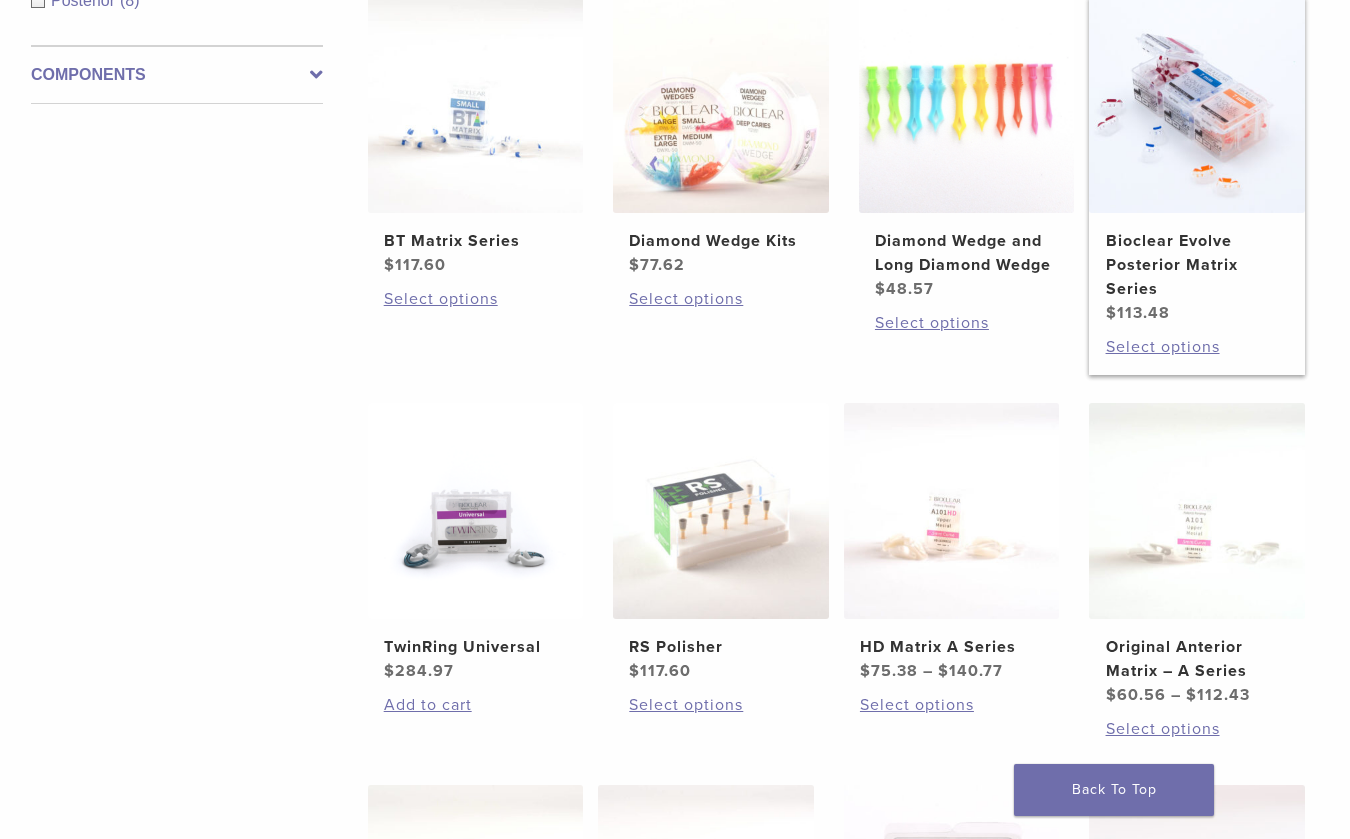 click on "Bioclear Evolve Posterior Matrix Series" at bounding box center (1197, 265) 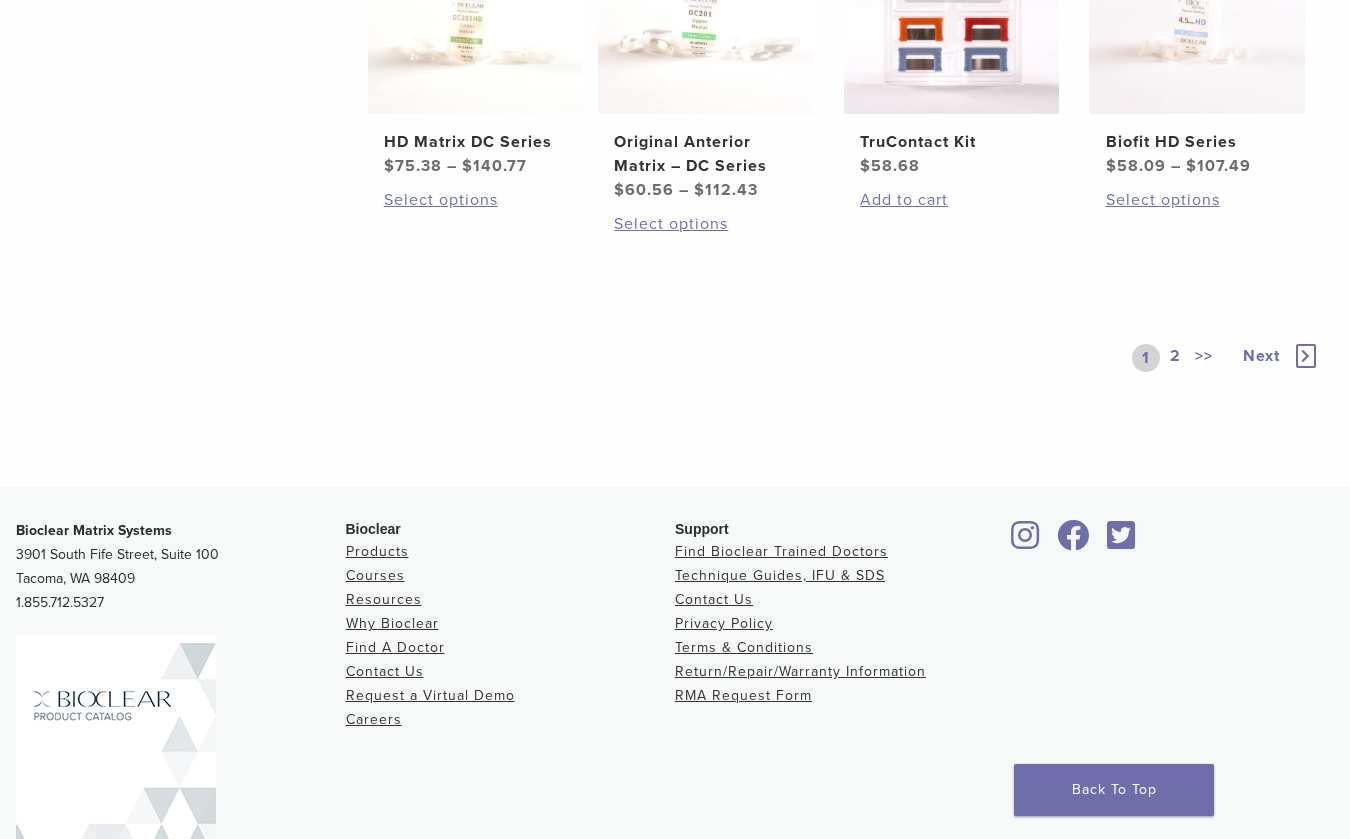 scroll, scrollTop: 1458, scrollLeft: 0, axis: vertical 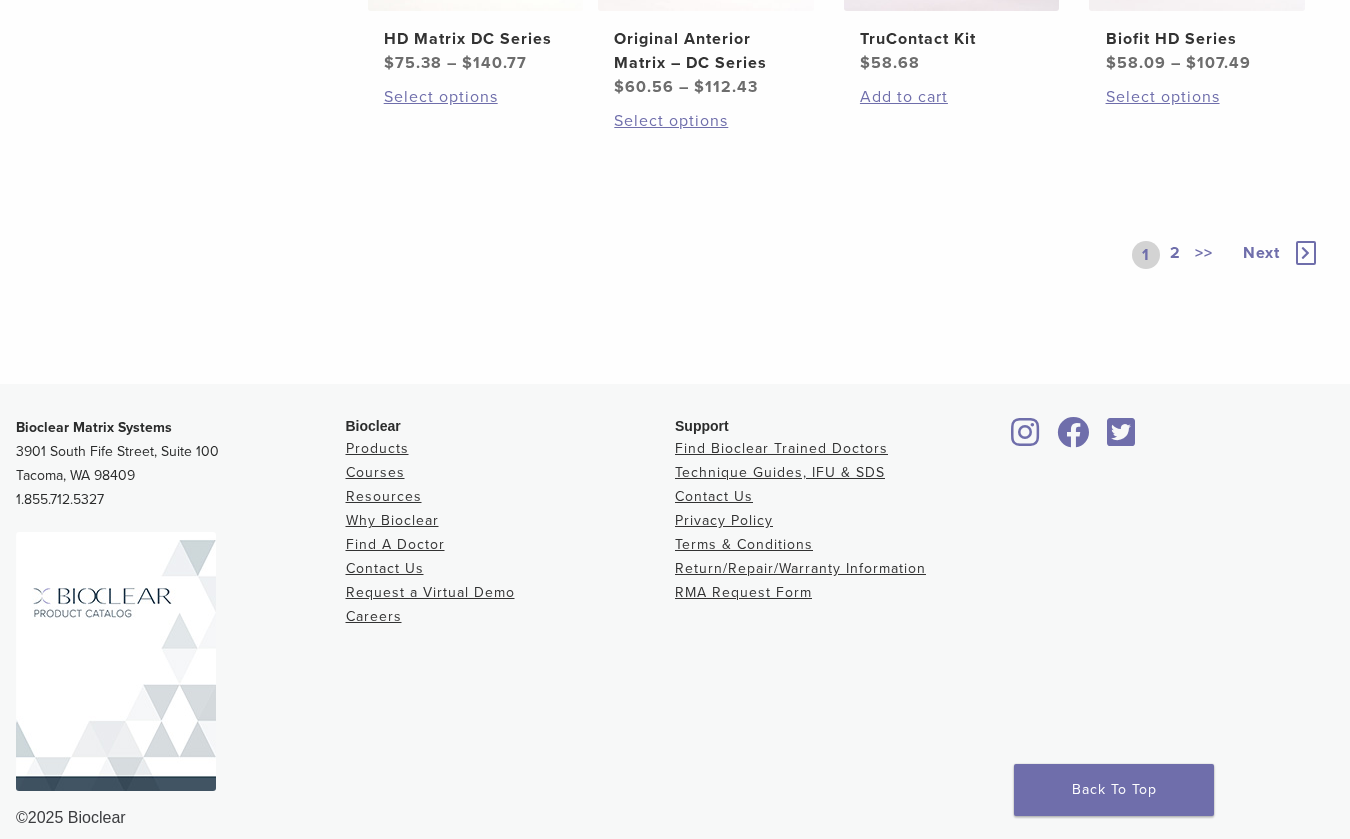 click on "2" at bounding box center [1175, 255] 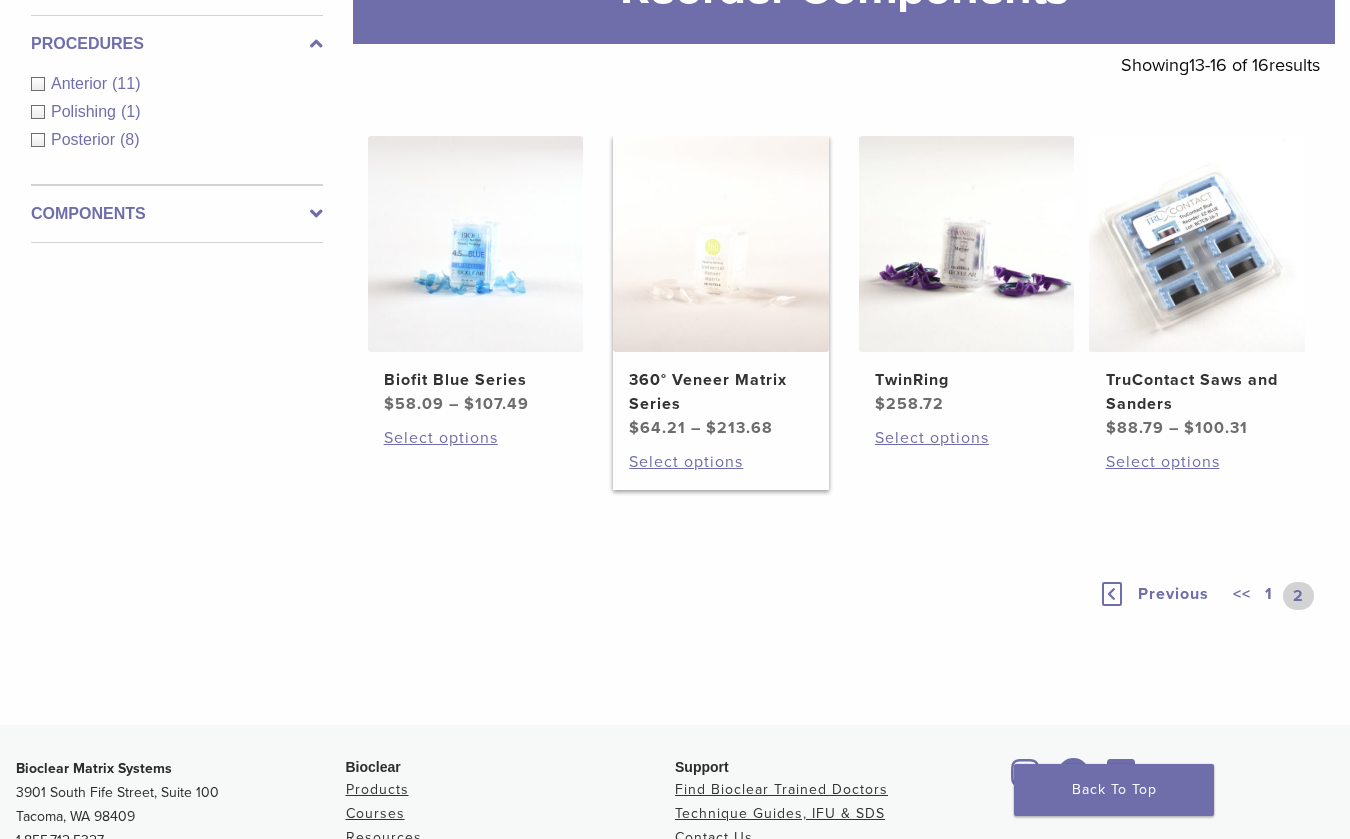 scroll, scrollTop: 462, scrollLeft: 0, axis: vertical 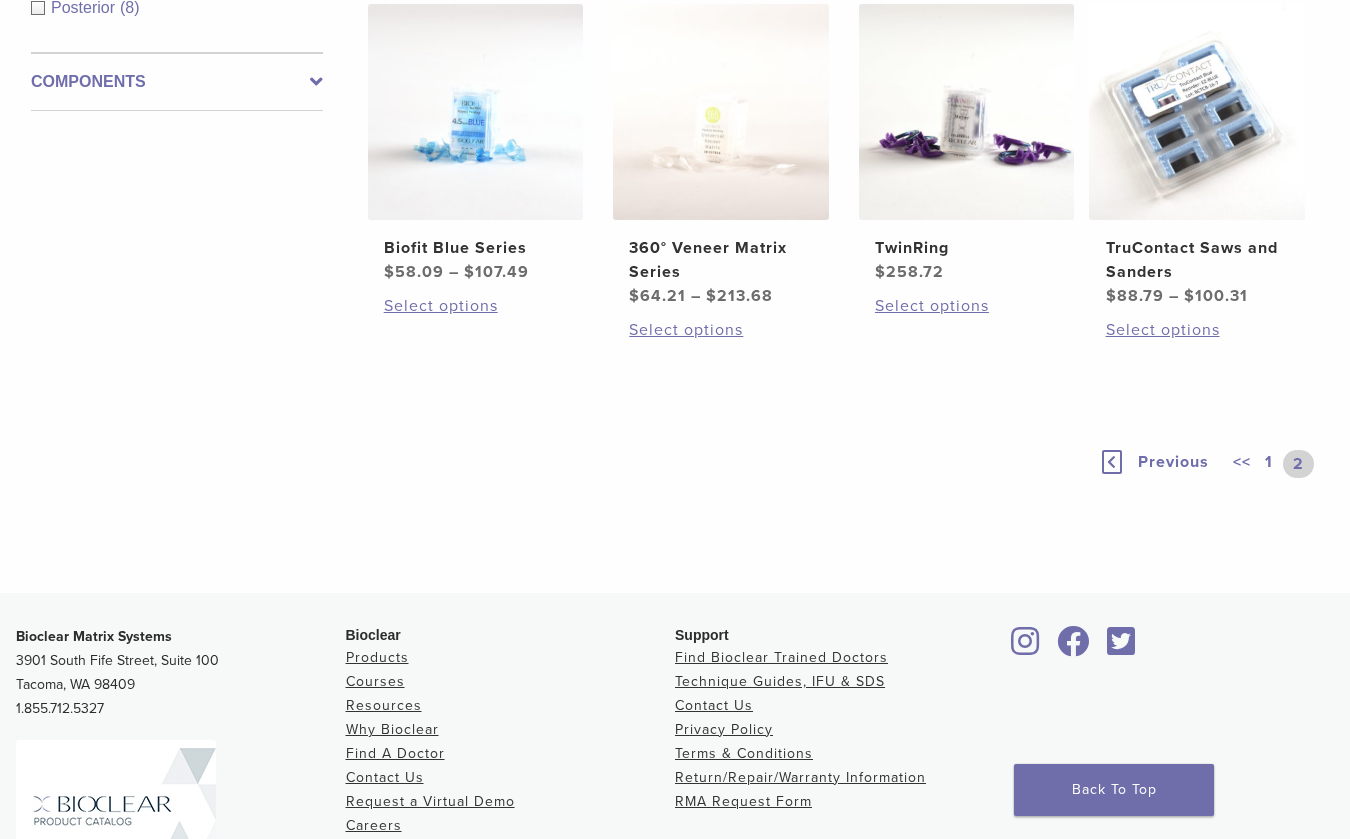 click at bounding box center [1112, 462] 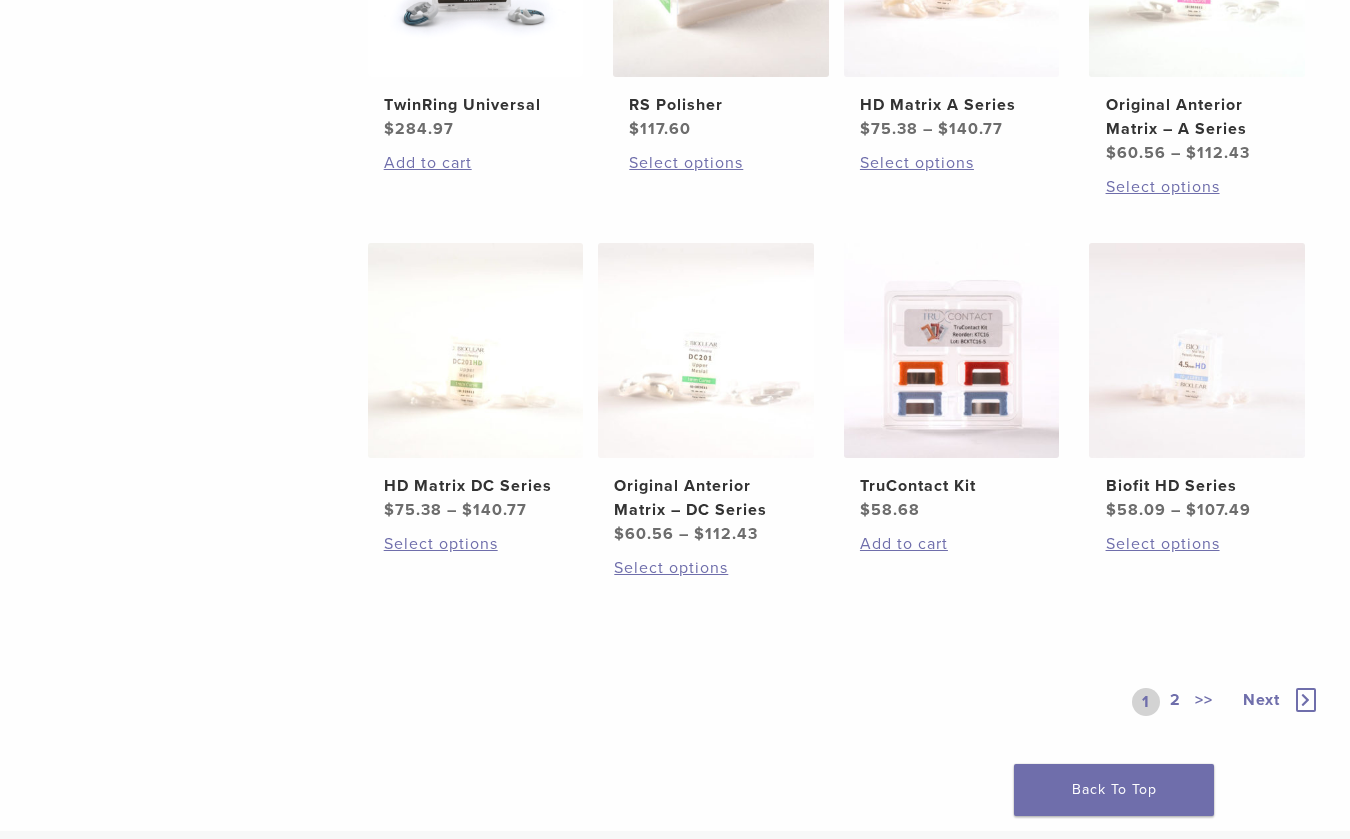 scroll, scrollTop: 1132, scrollLeft: 0, axis: vertical 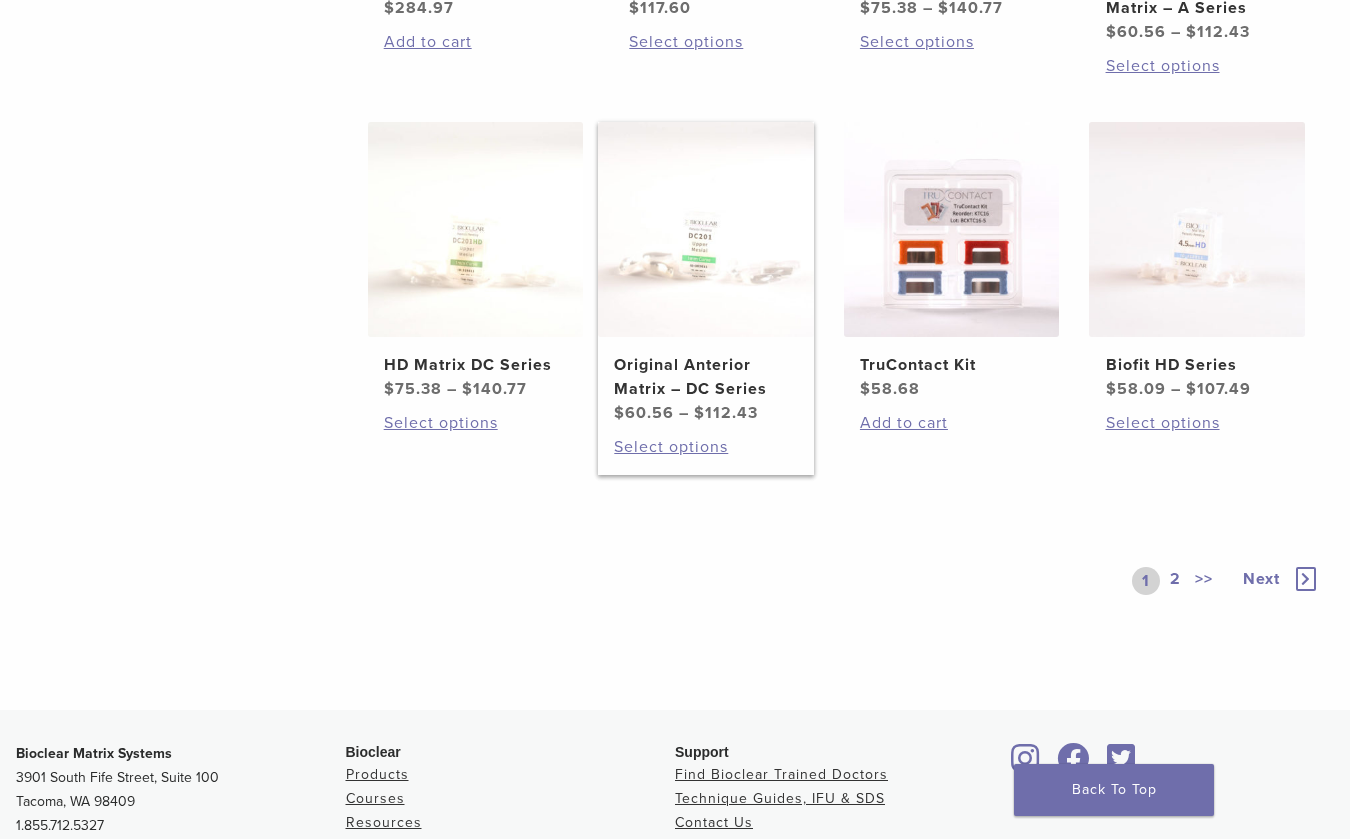 click on "Original Anterior Matrix – DC Series" at bounding box center [705, 377] 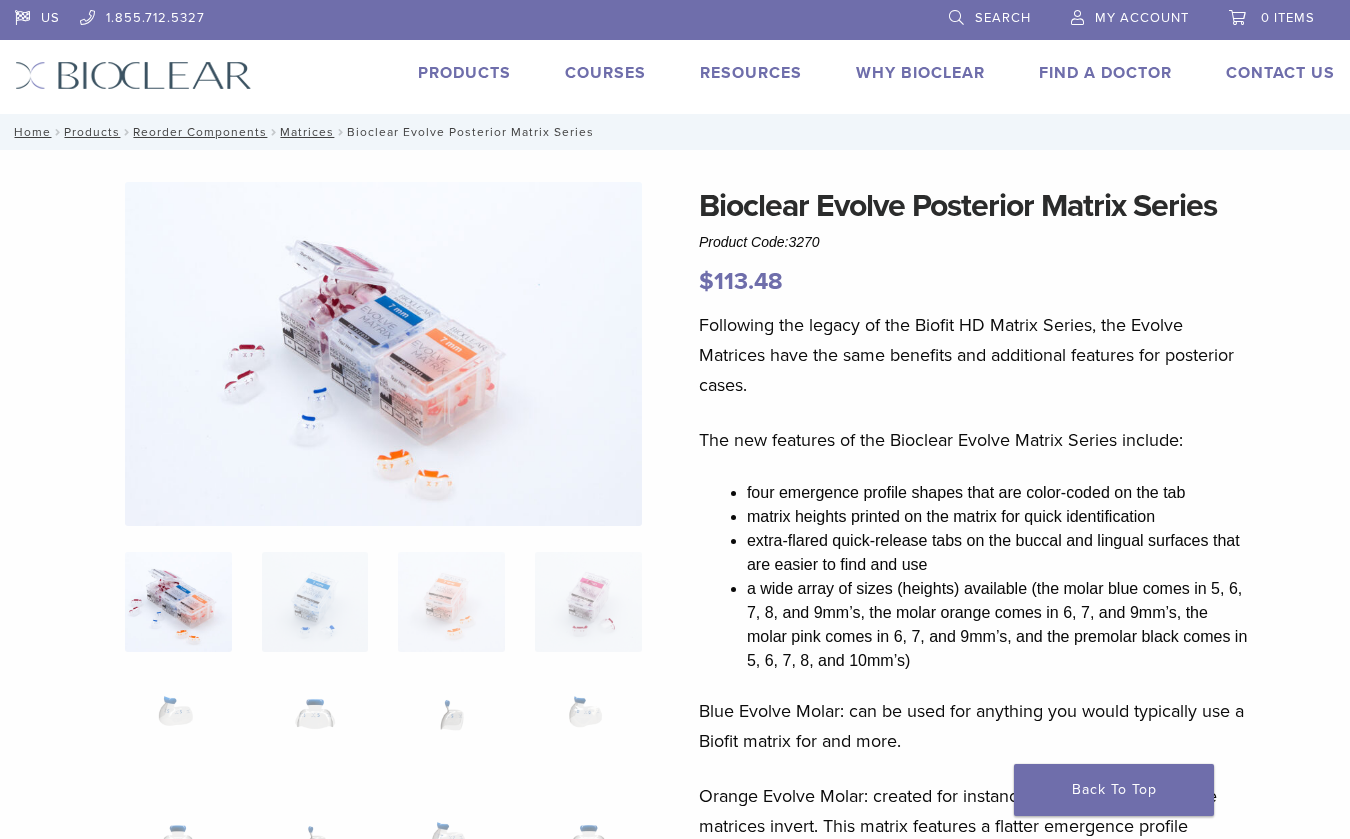 scroll, scrollTop: 0, scrollLeft: 0, axis: both 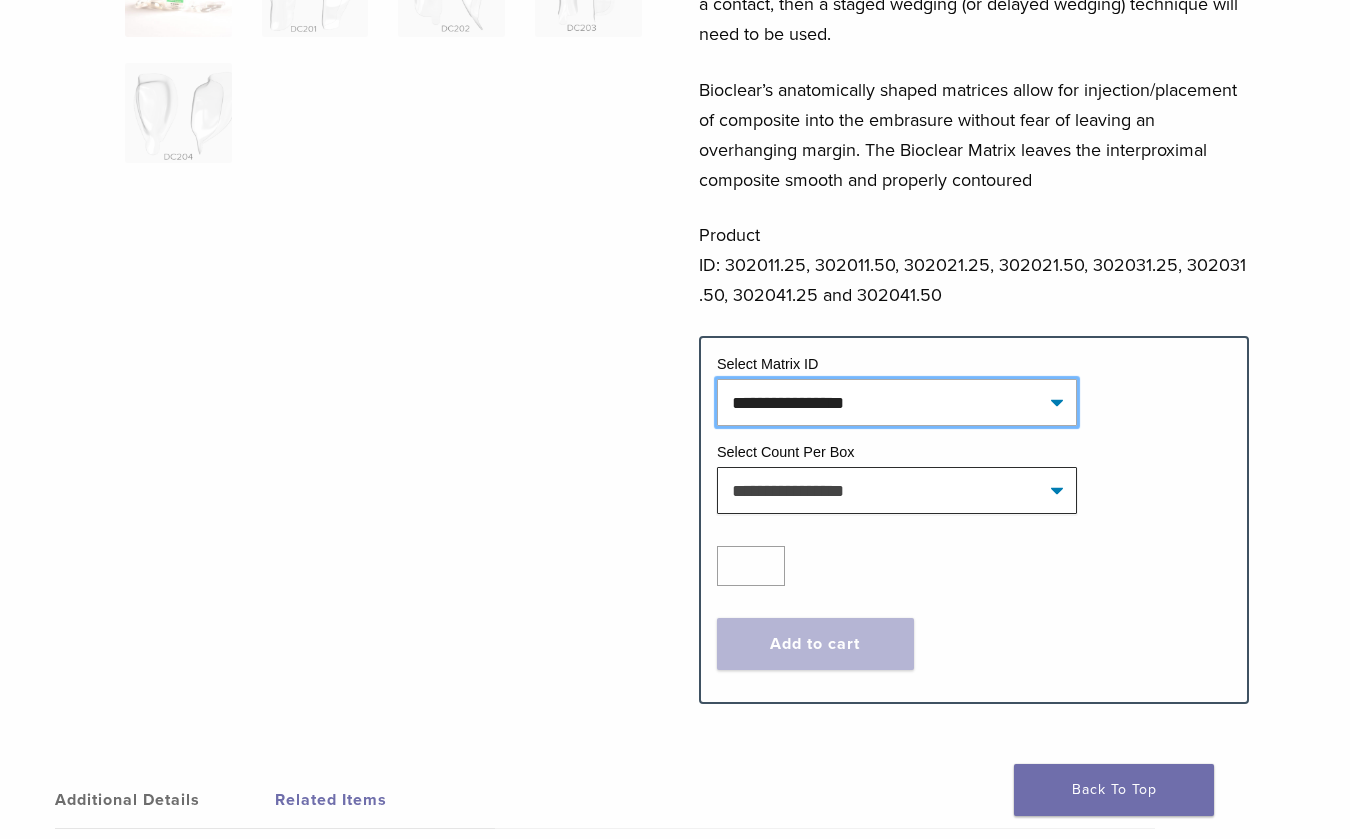 click on "**********" 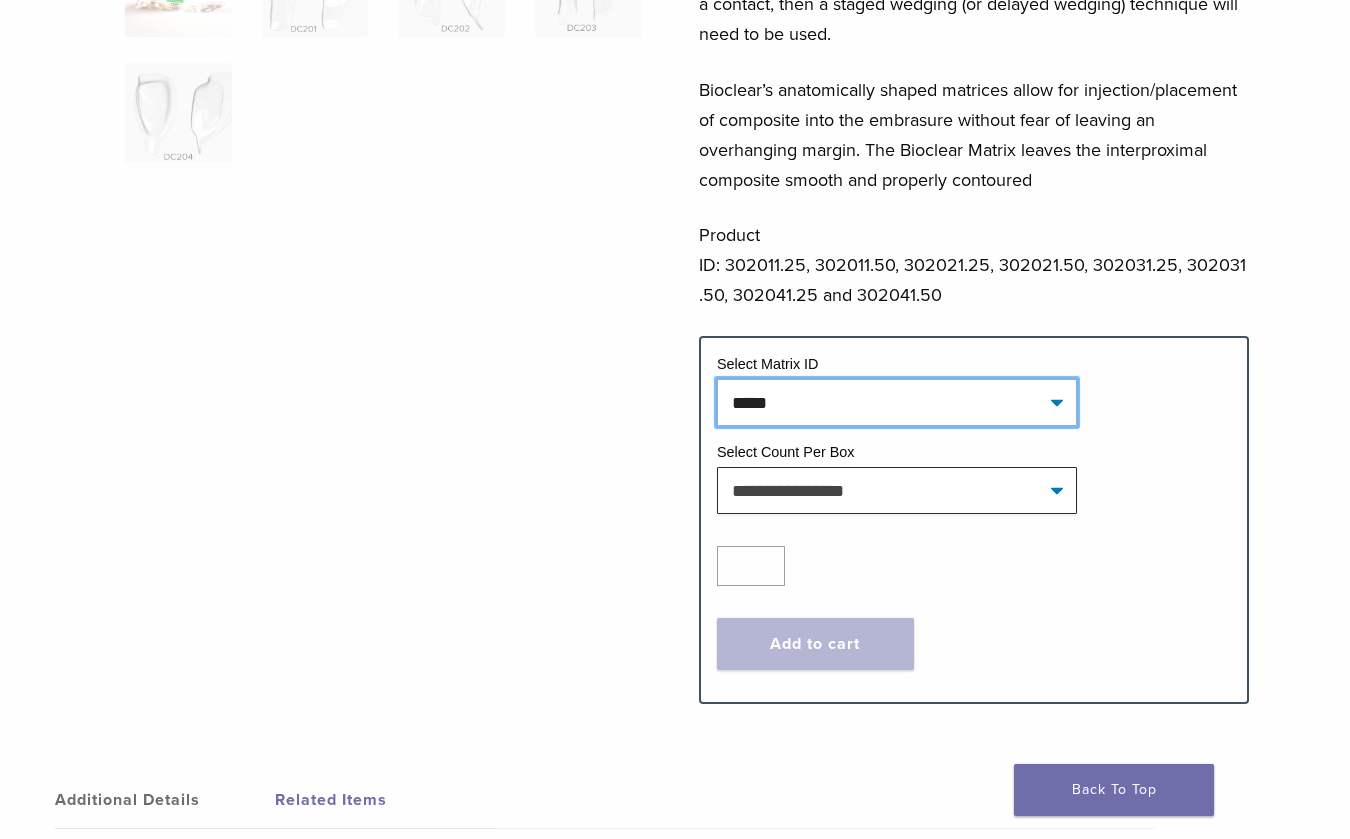 select on "*****" 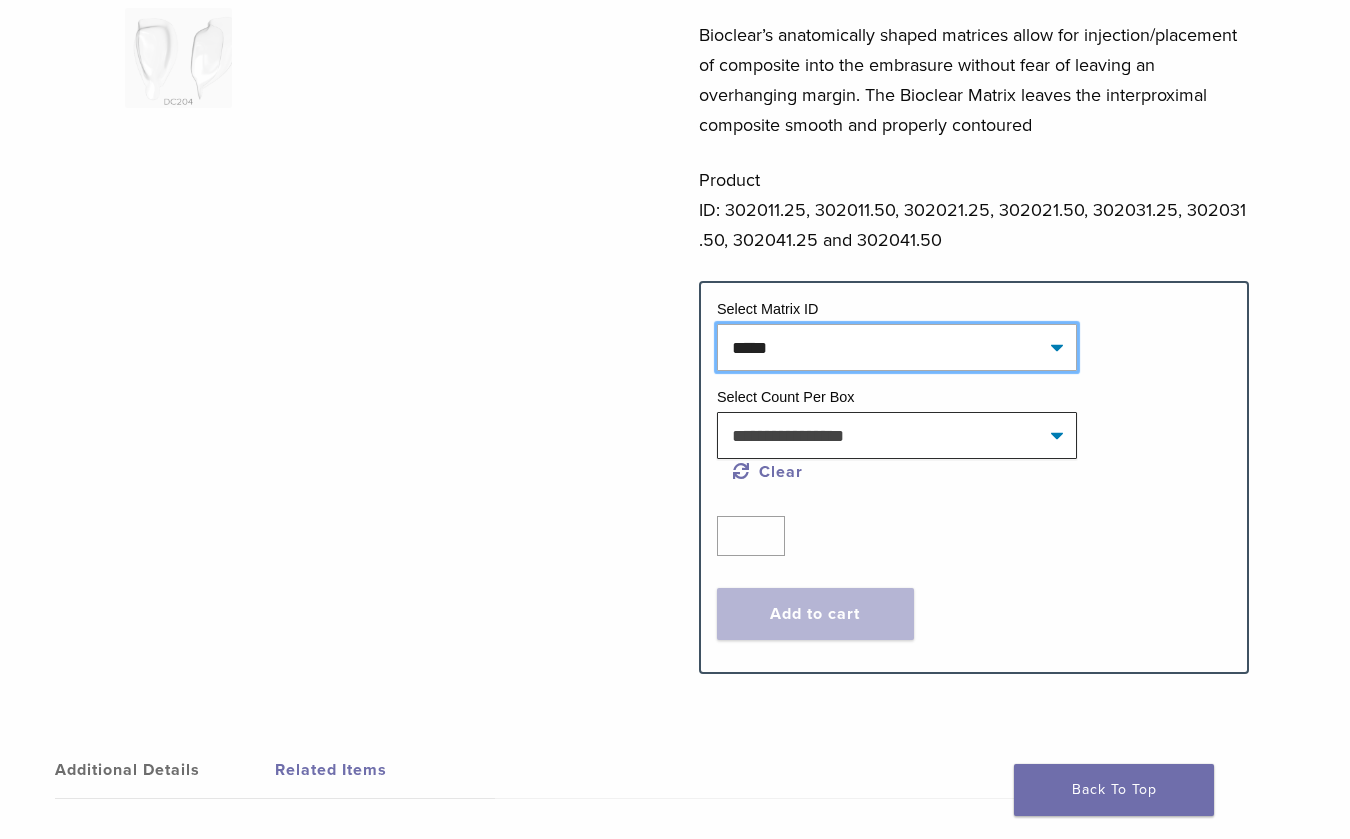 scroll, scrollTop: 421, scrollLeft: 0, axis: vertical 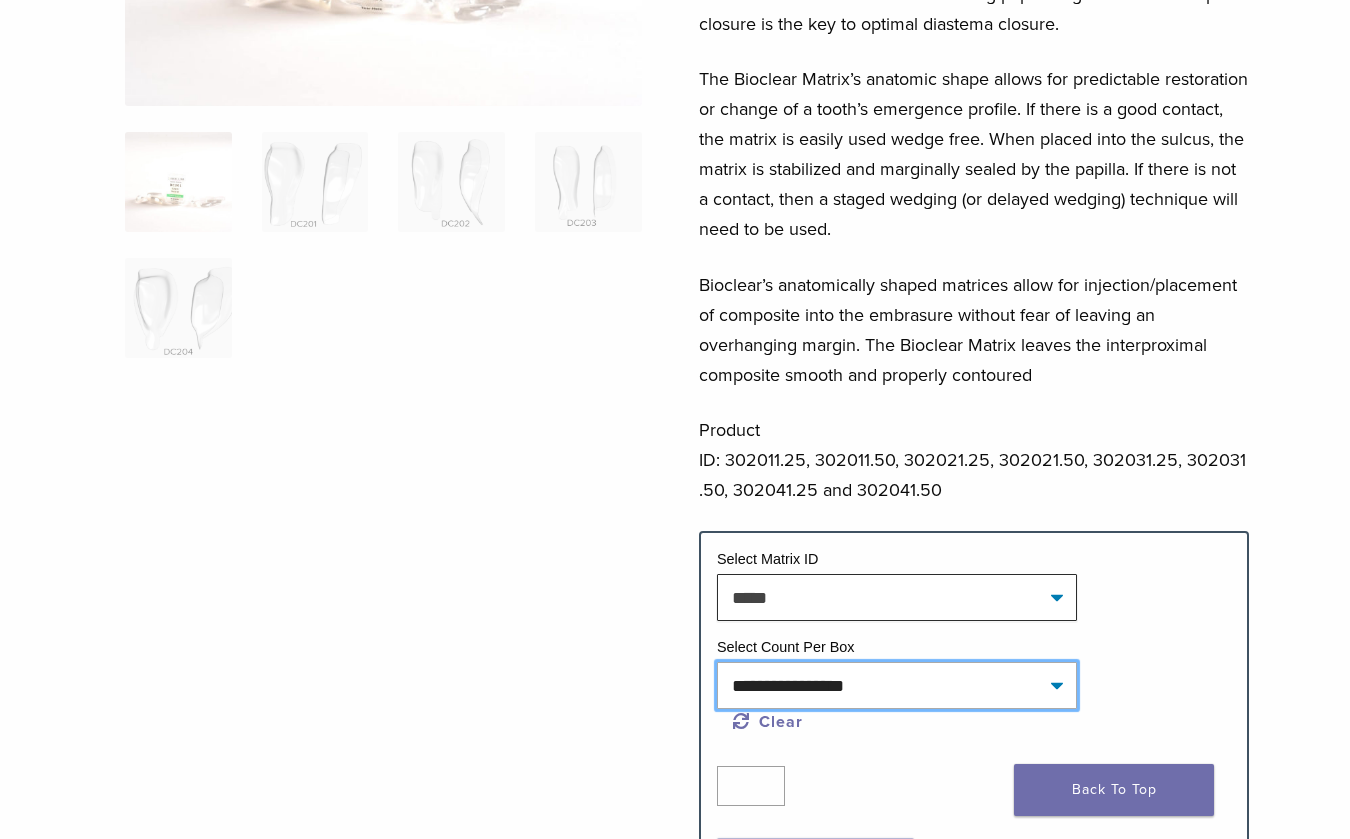 click on "**********" 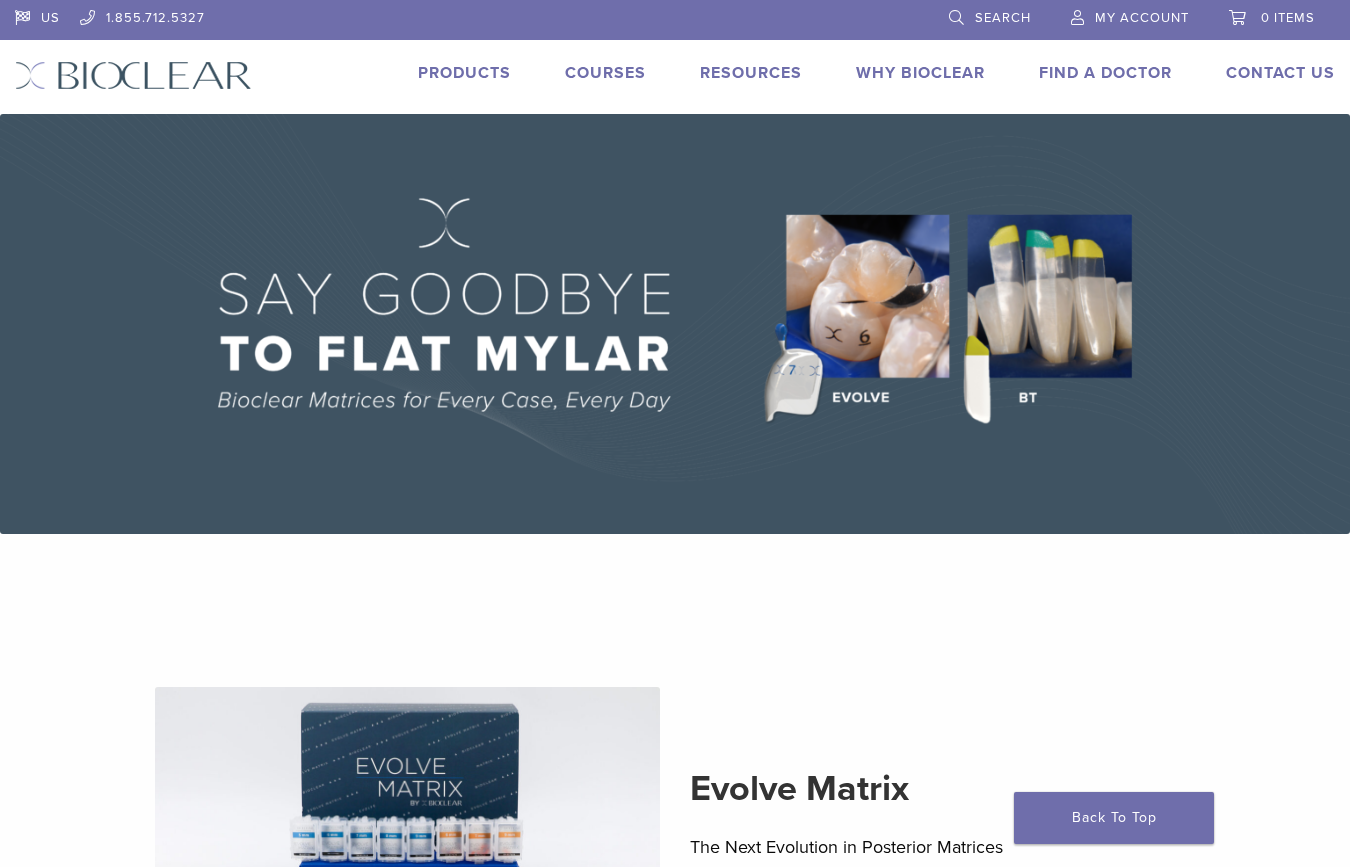 scroll, scrollTop: 0, scrollLeft: 0, axis: both 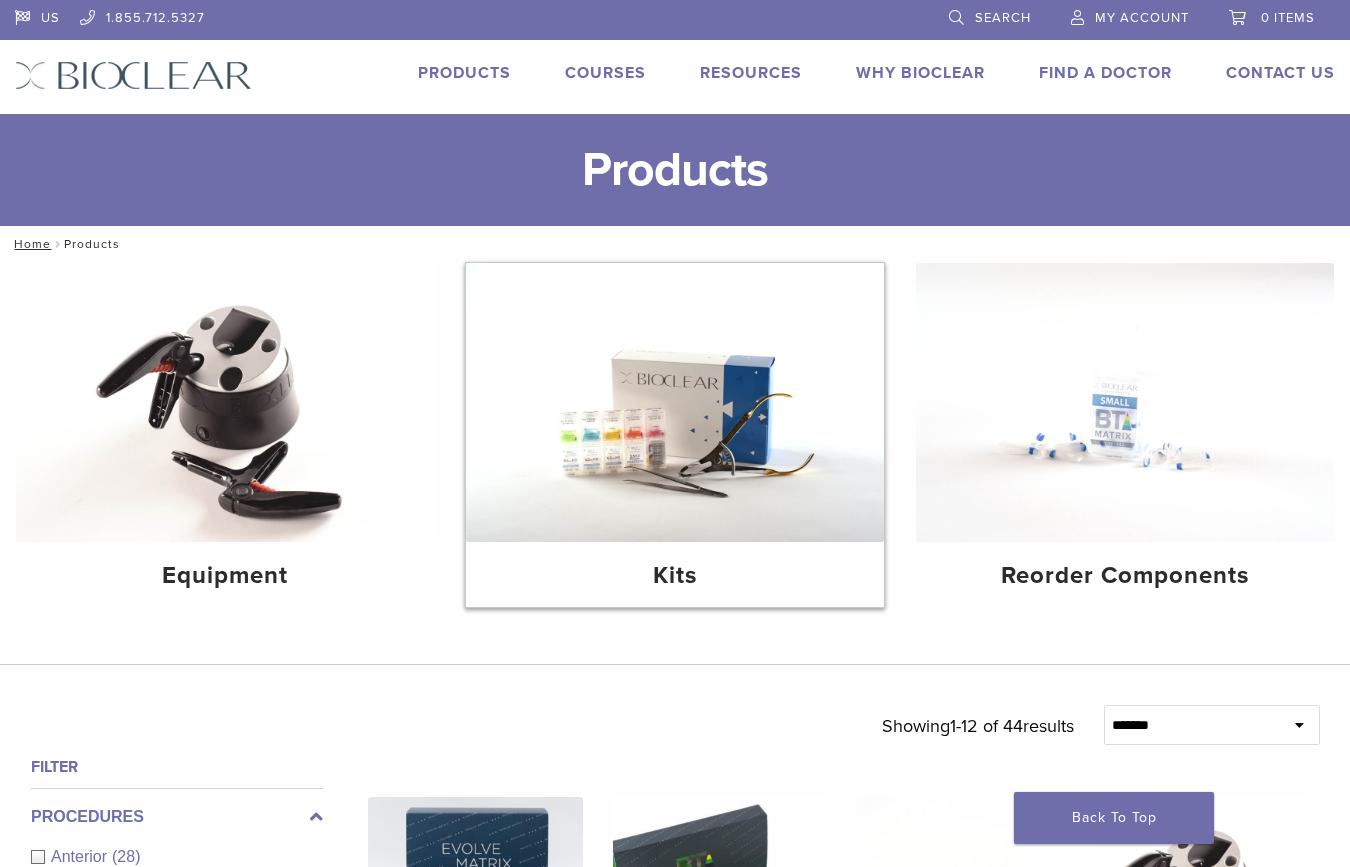 click at bounding box center (675, 402) 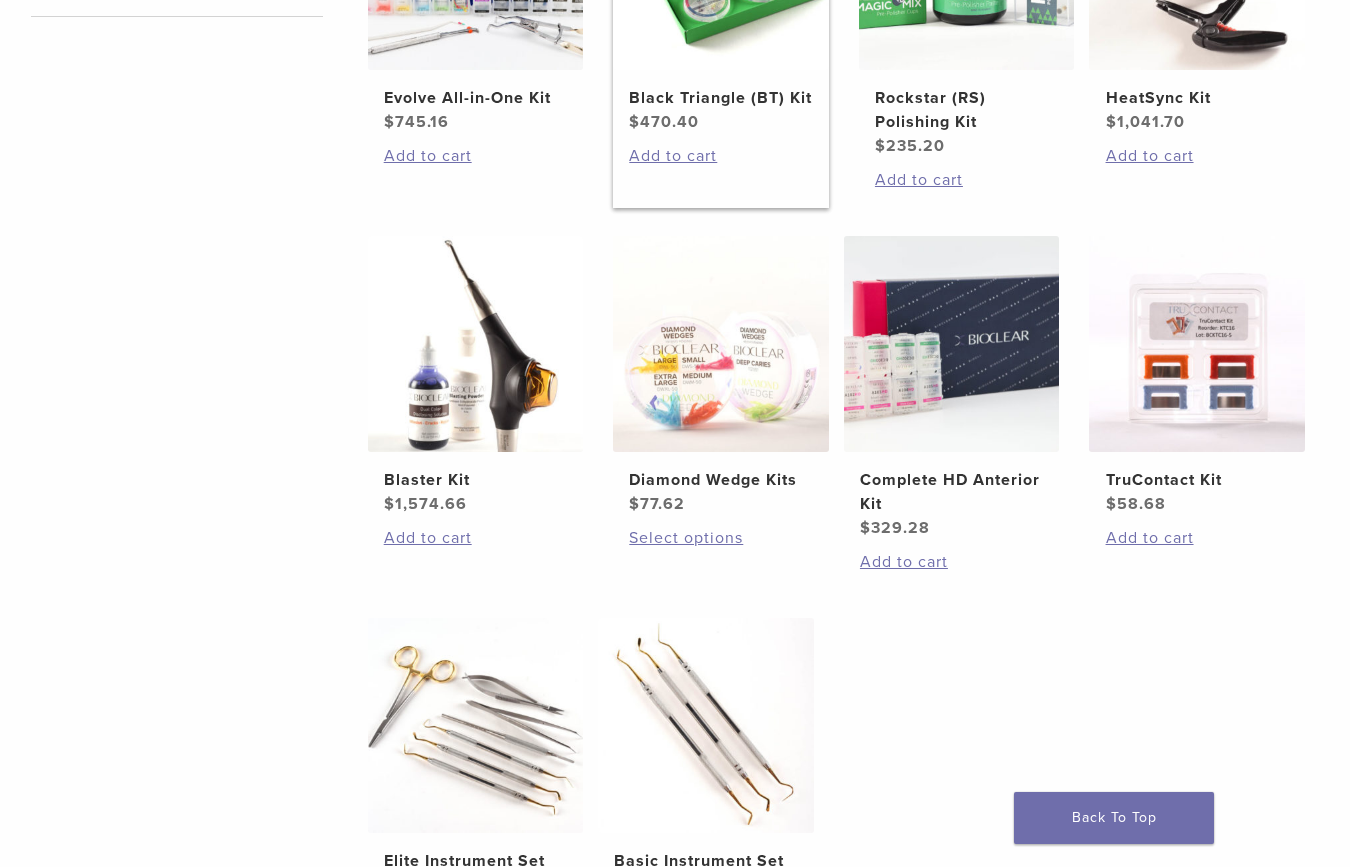 scroll, scrollTop: 613, scrollLeft: 0, axis: vertical 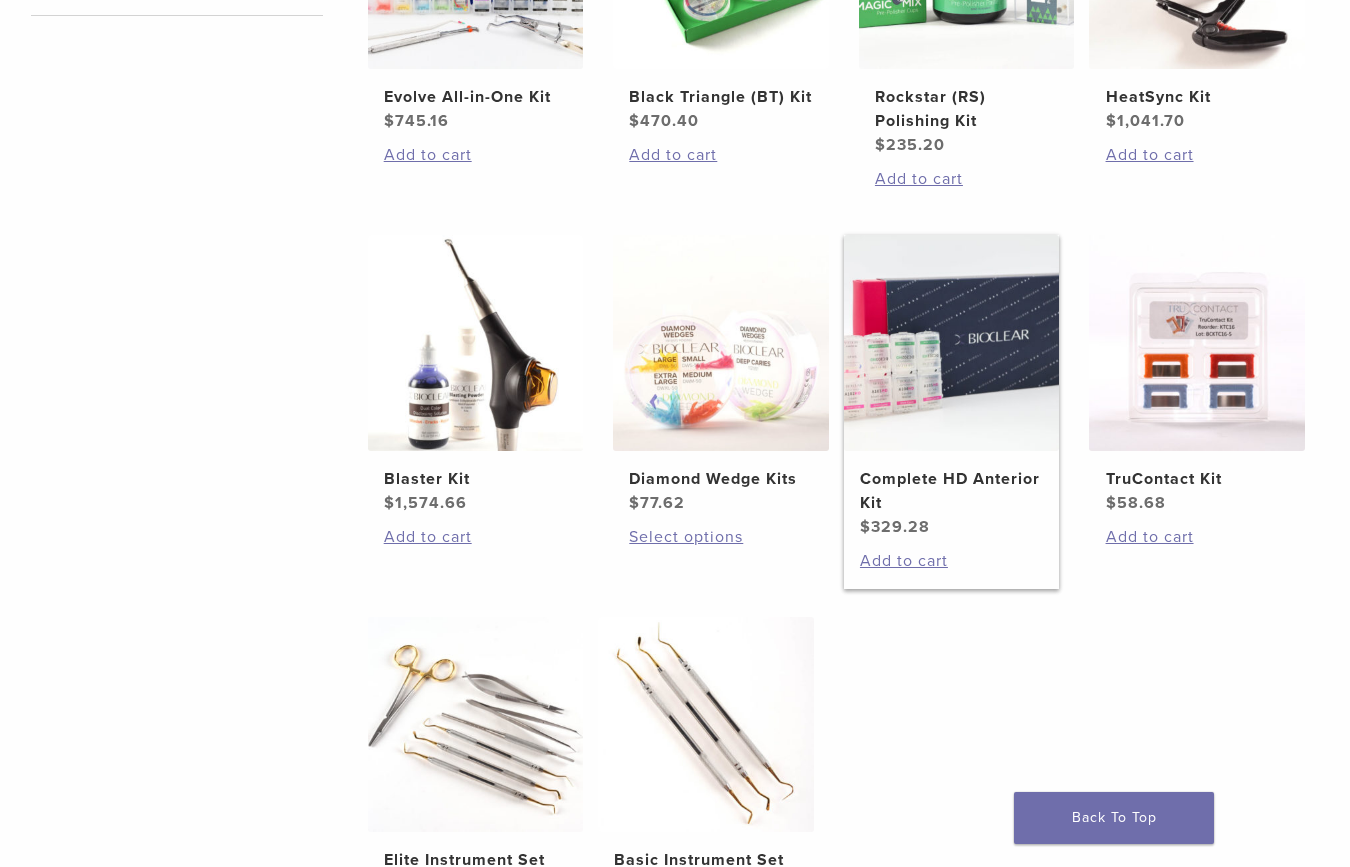 click at bounding box center (952, 343) 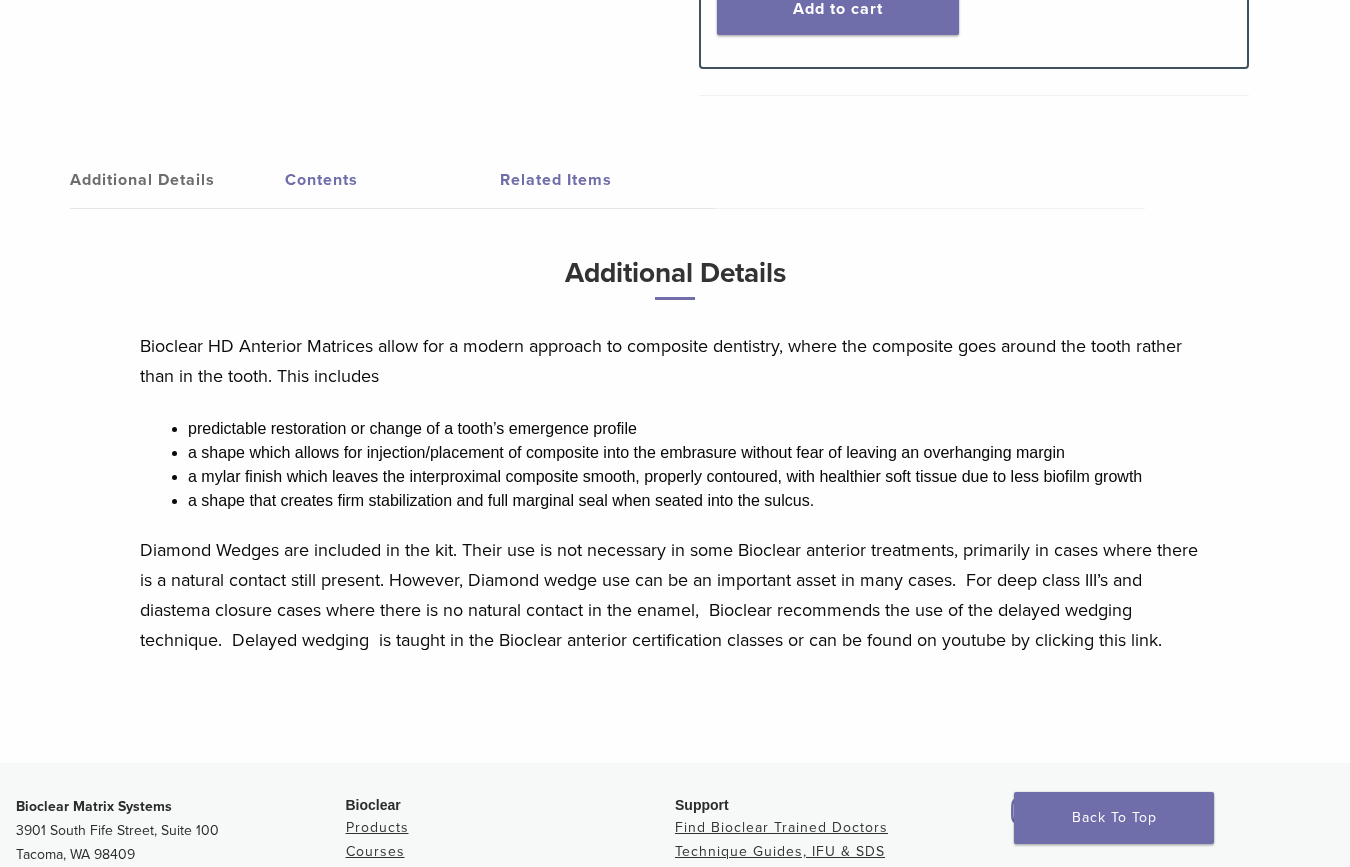 scroll, scrollTop: 879, scrollLeft: 0, axis: vertical 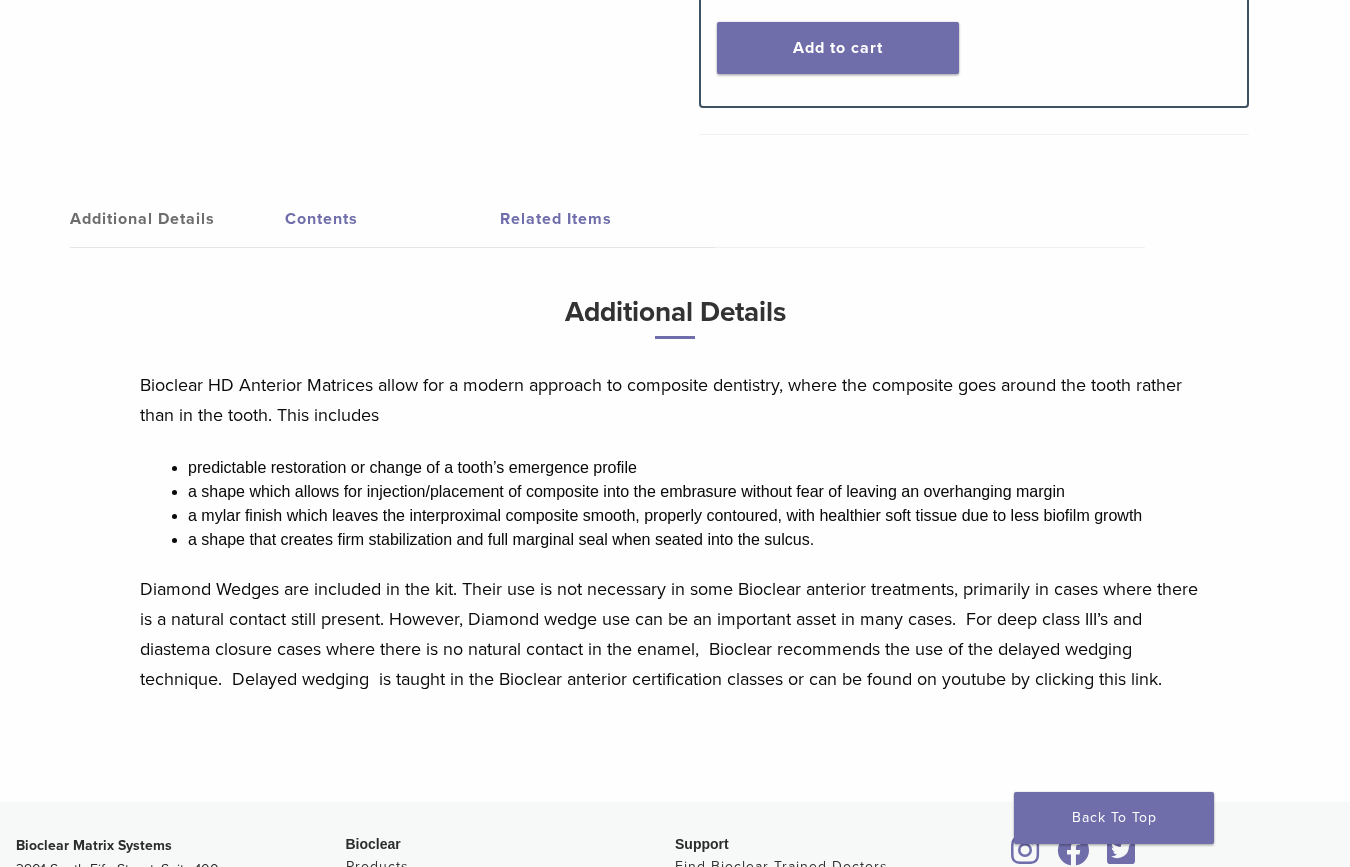 click on "Contents" at bounding box center (392, 219) 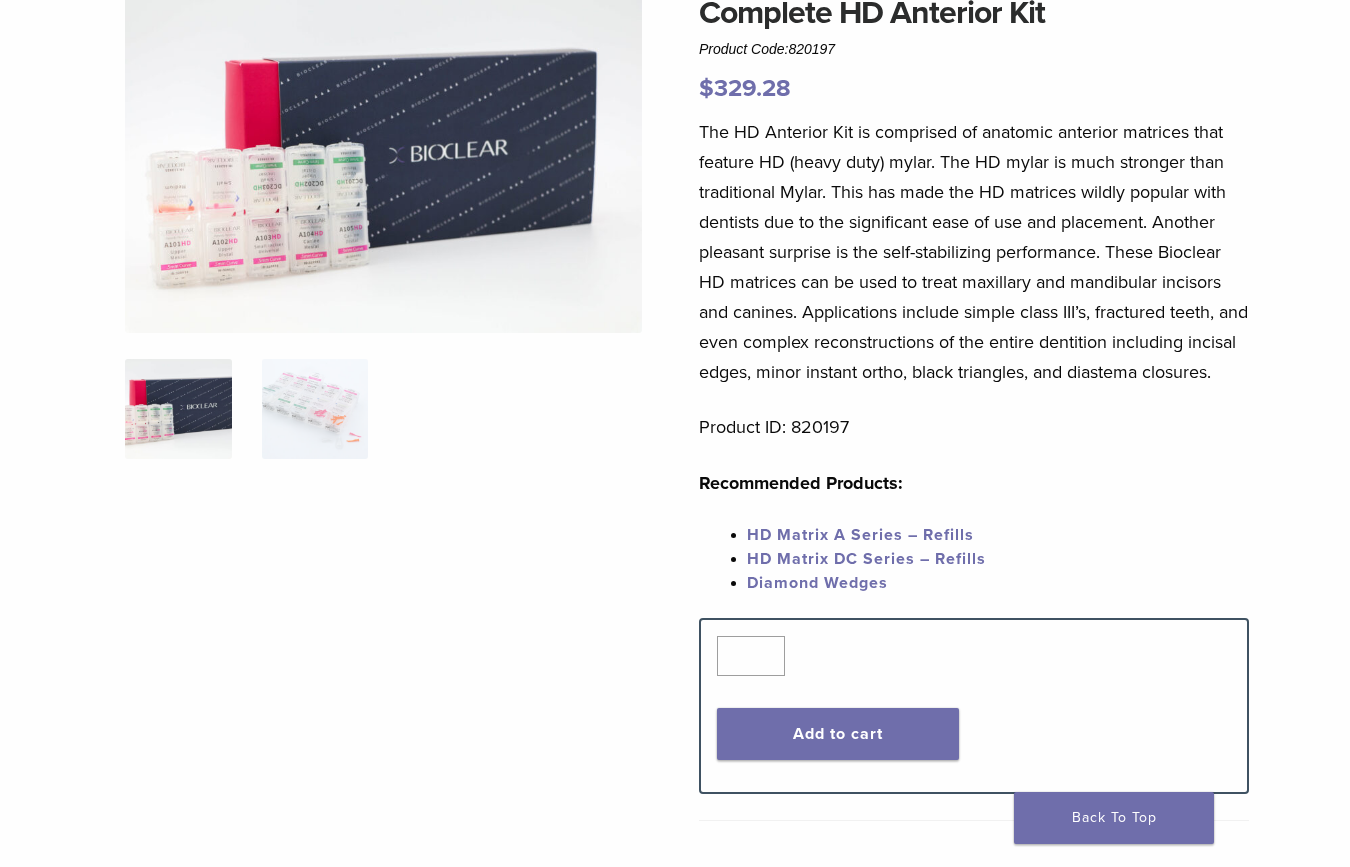 scroll, scrollTop: 200, scrollLeft: 0, axis: vertical 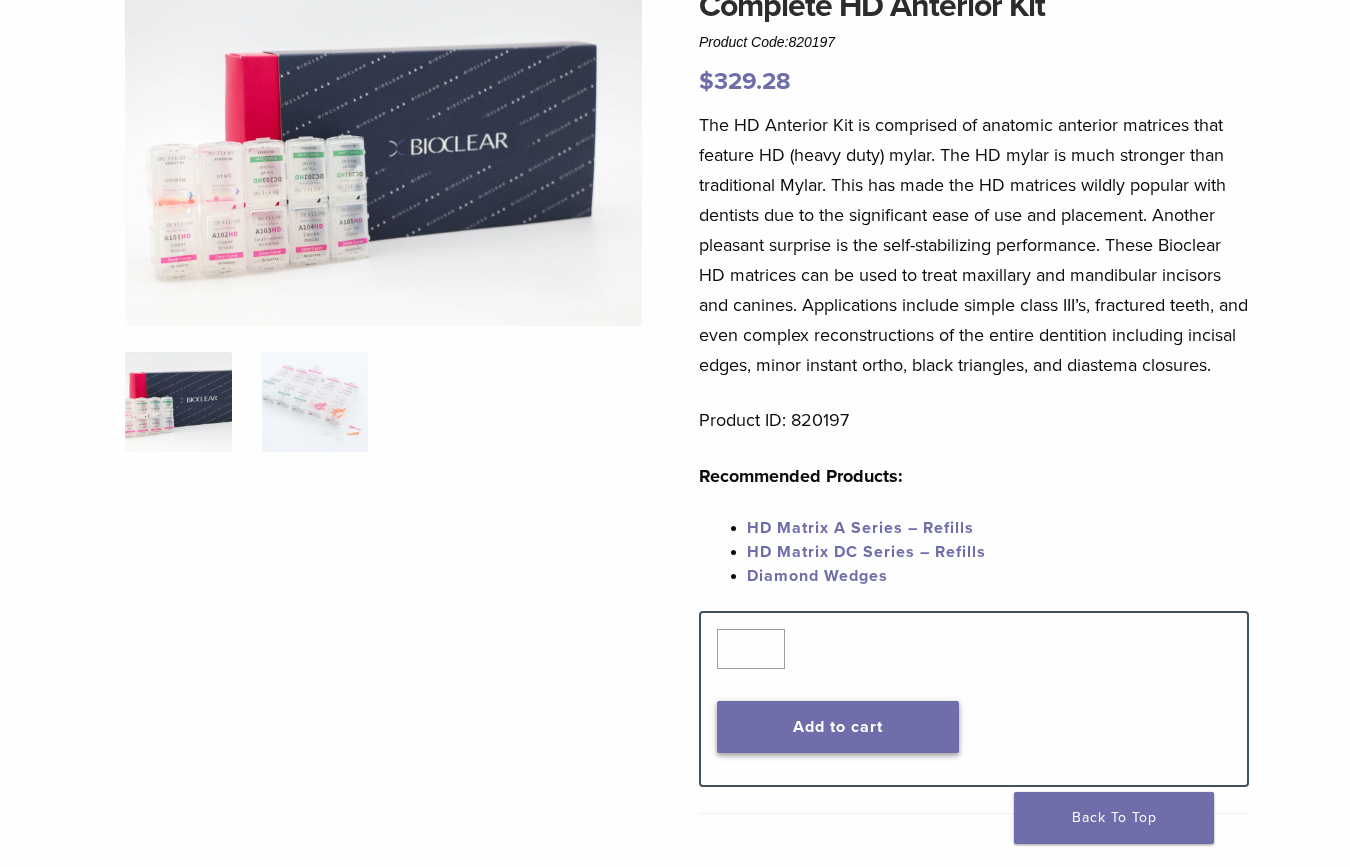 click on "Add to cart" at bounding box center [838, 727] 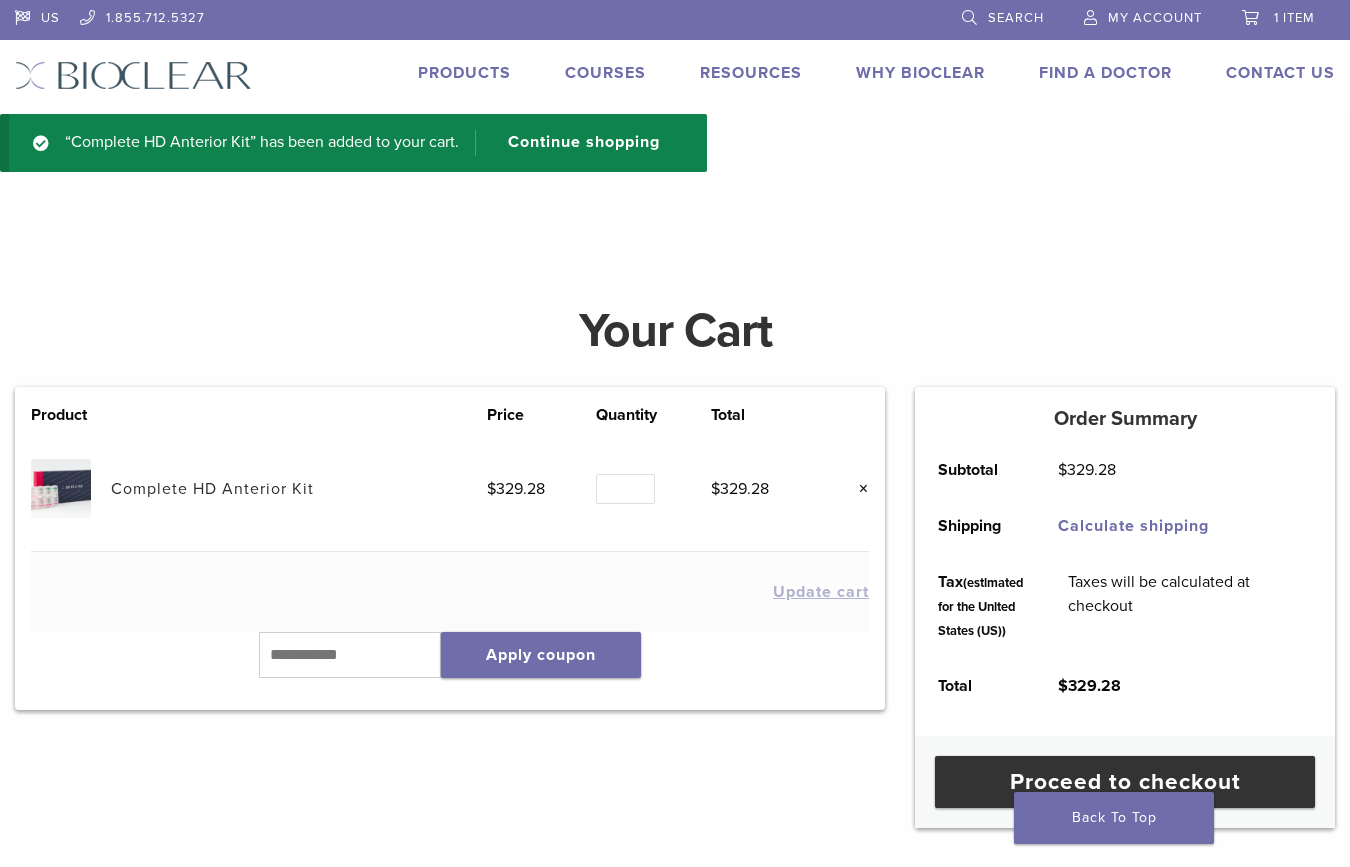 scroll, scrollTop: 0, scrollLeft: 0, axis: both 